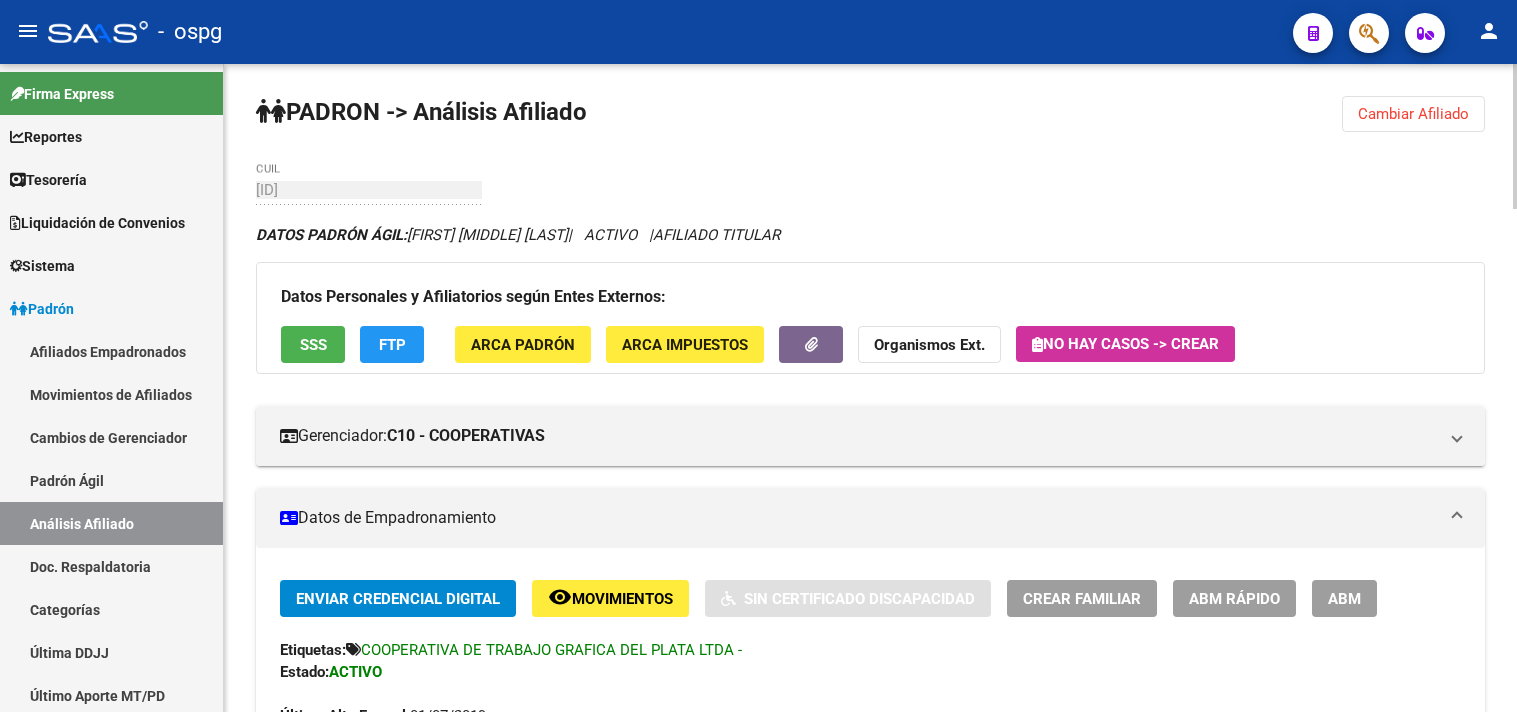 scroll, scrollTop: 0, scrollLeft: 0, axis: both 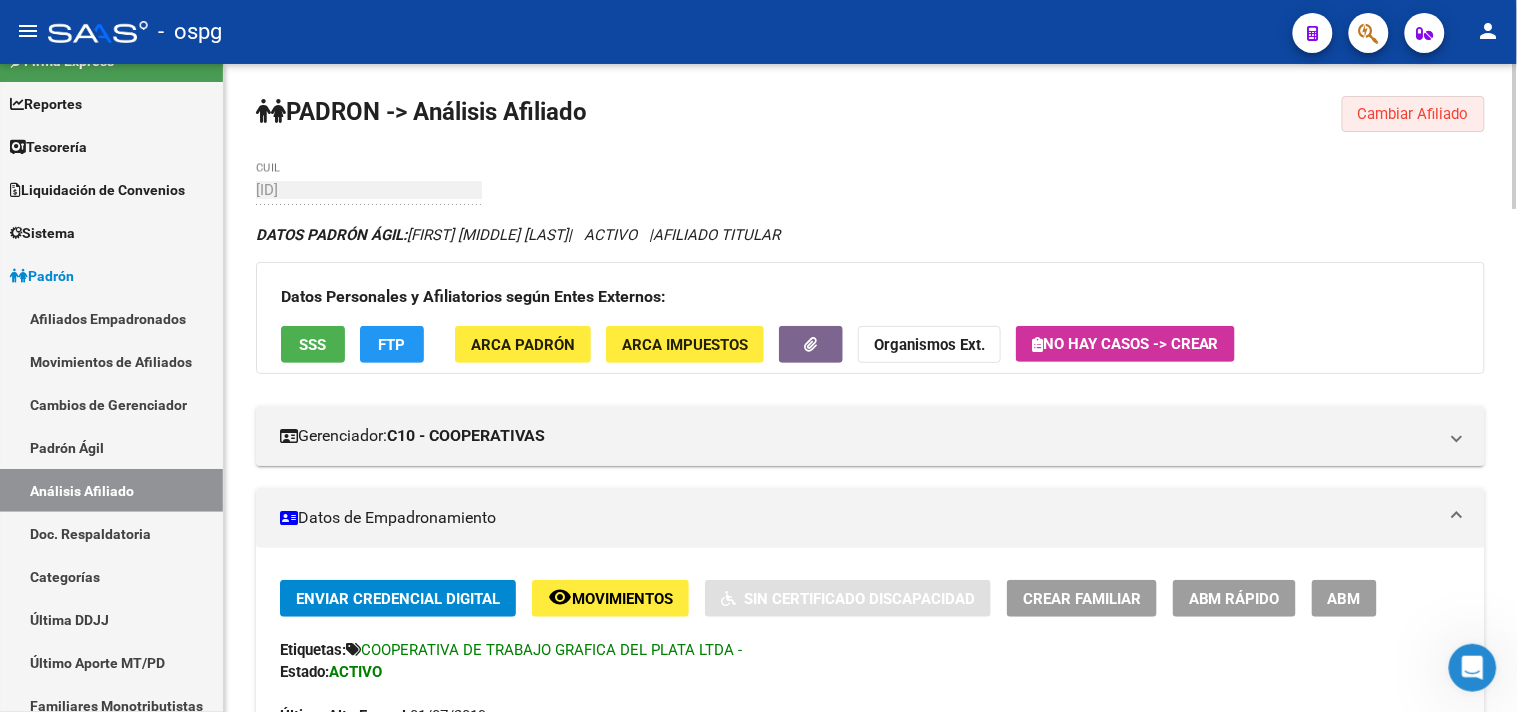 click on "Cambiar Afiliado" 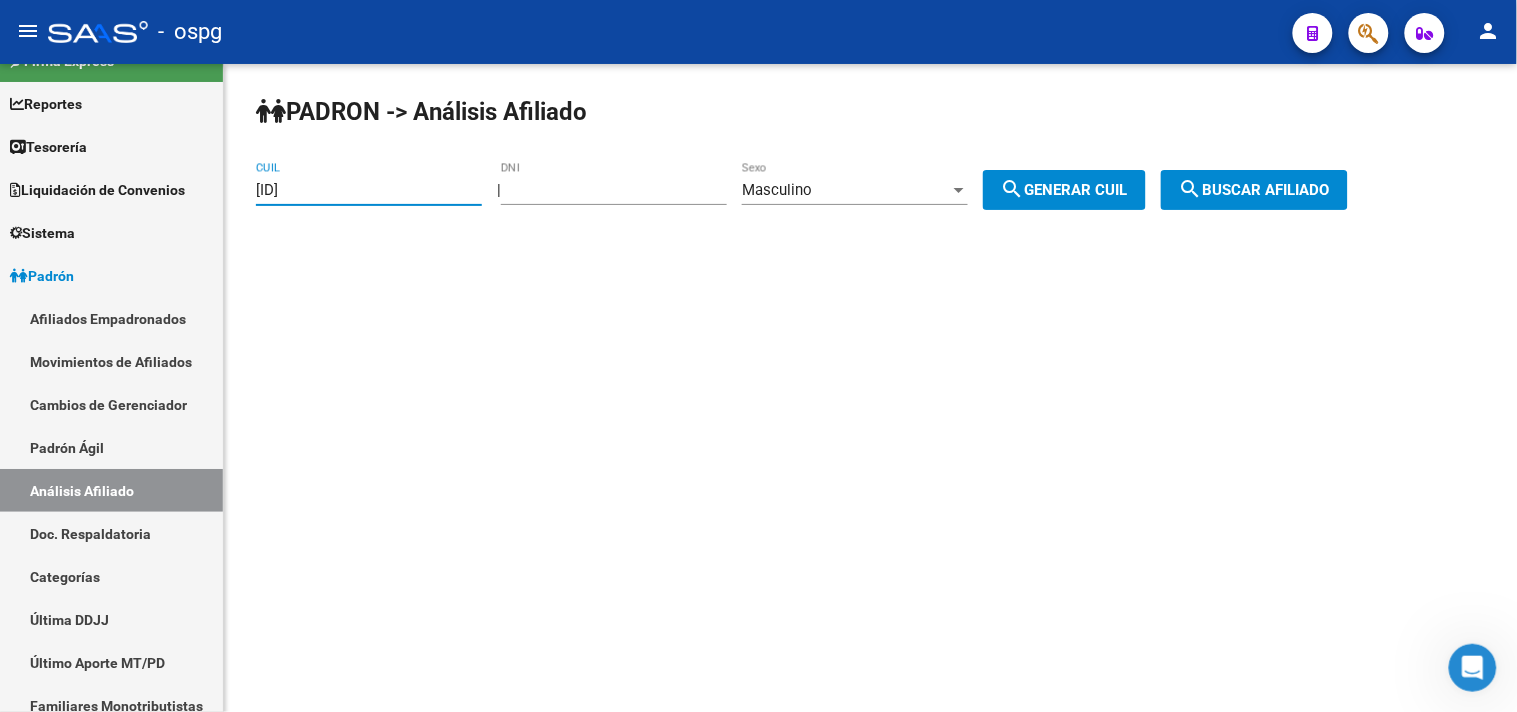 drag, startPoint x: 396, startPoint y: 197, endPoint x: 328, endPoint y: 183, distance: 69.426216 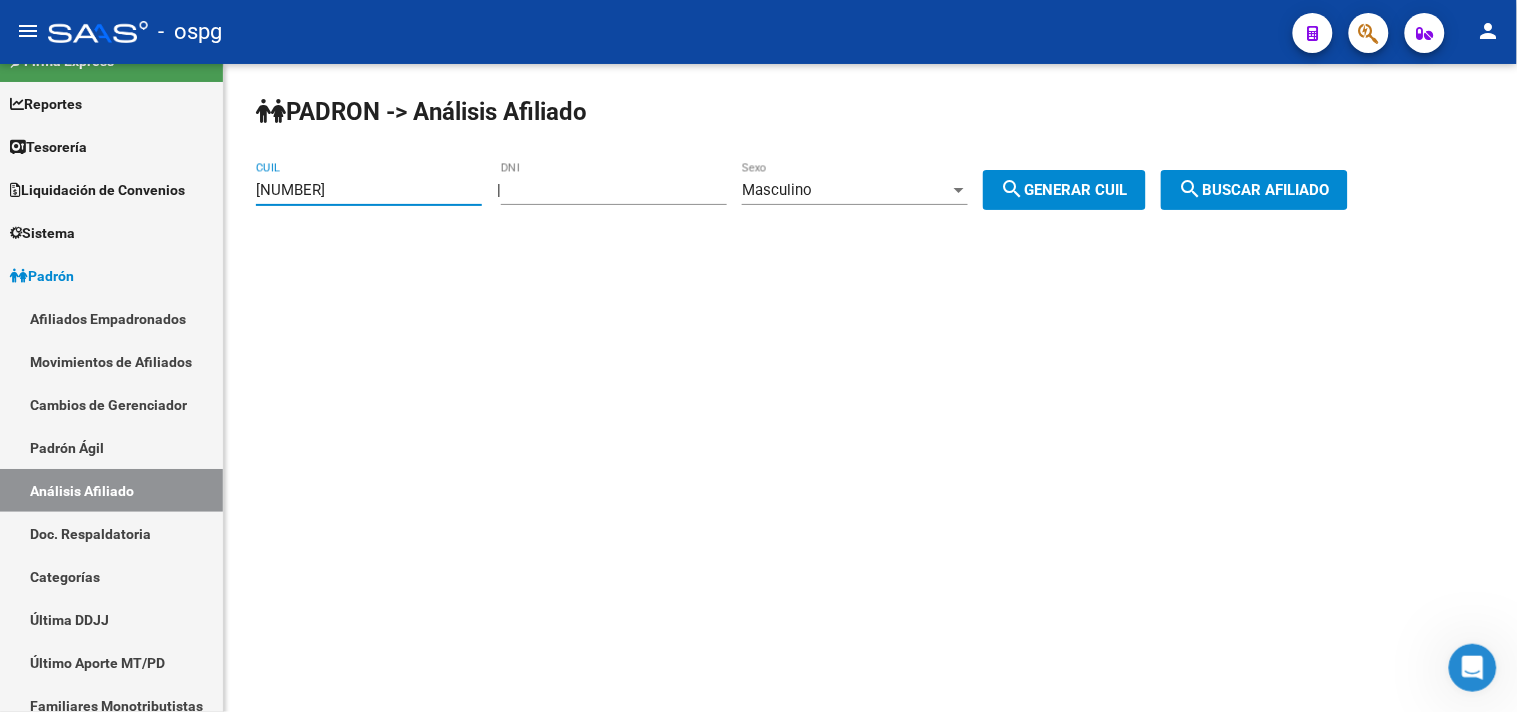 click on "search  Generar CUIL" 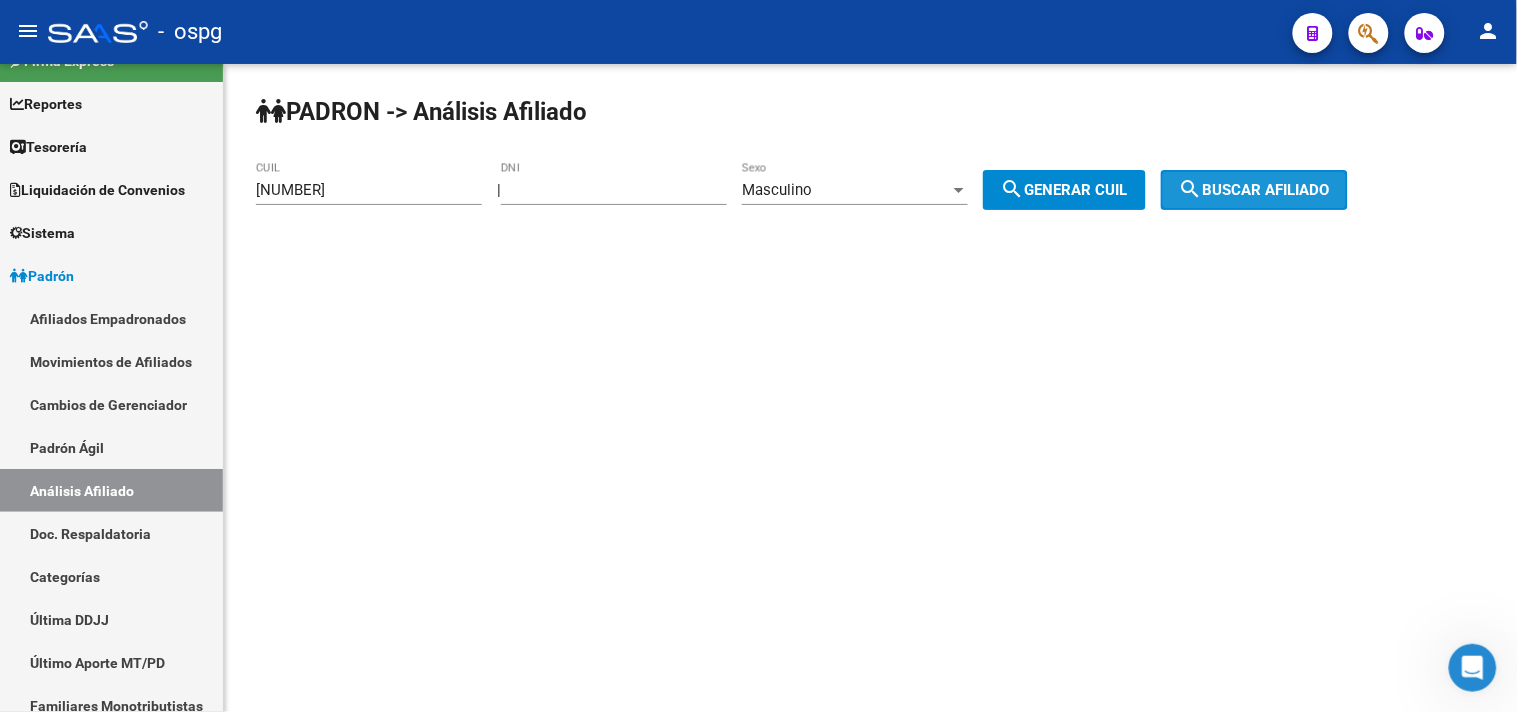 click on "search  Buscar afiliado" 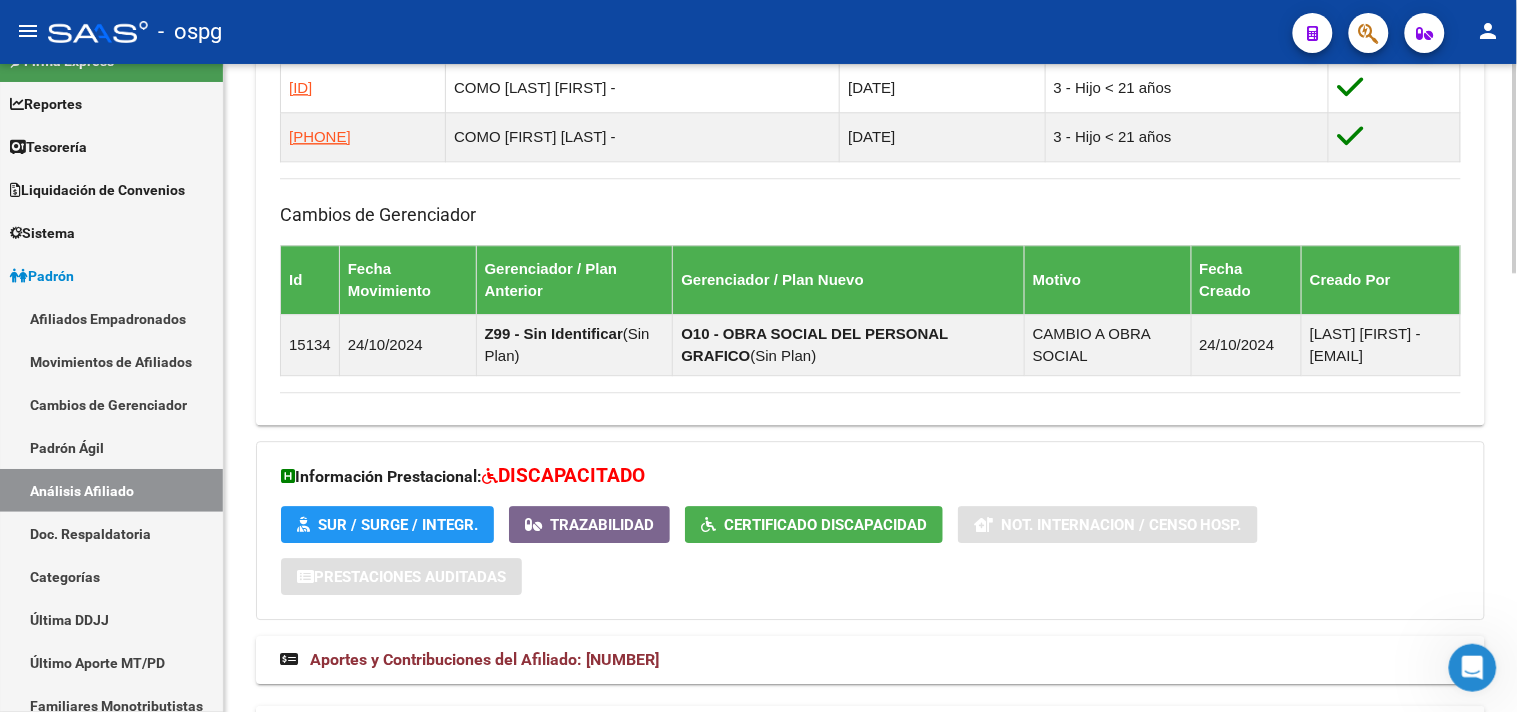 scroll, scrollTop: 1358, scrollLeft: 0, axis: vertical 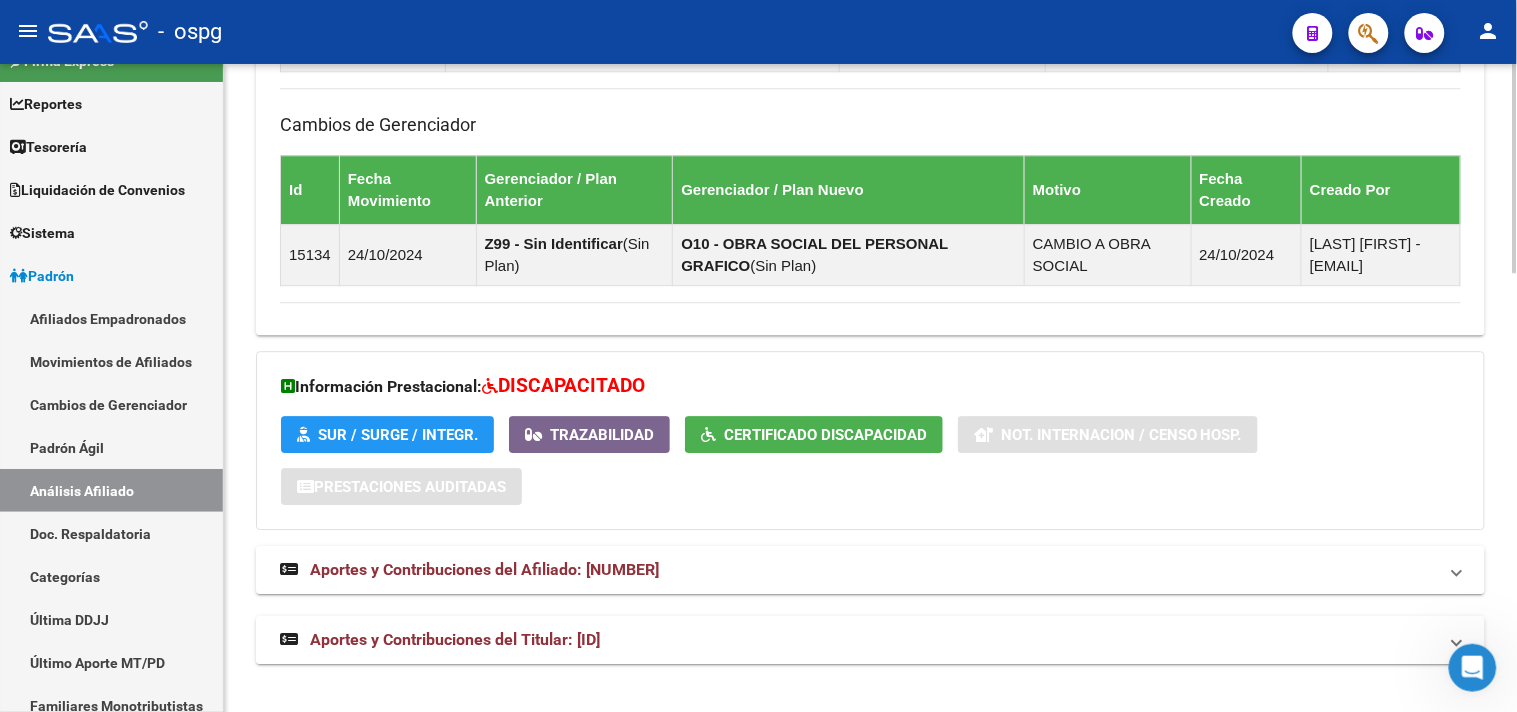 click on "Aportes y Contribuciones del Titular: [ID]" at bounding box center [455, 639] 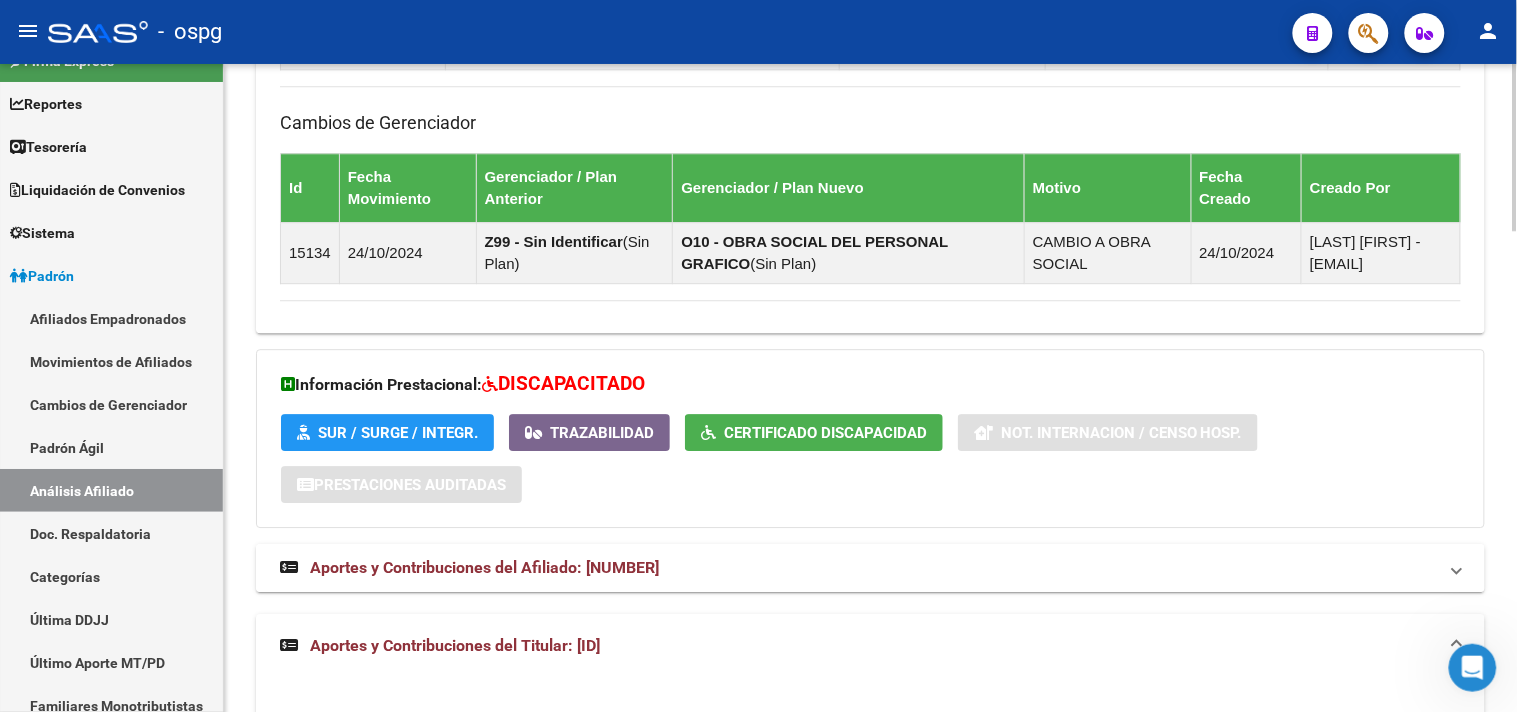 click on "Aportes y Contribuciones del Afiliado: [NUMBER]" at bounding box center (870, 568) 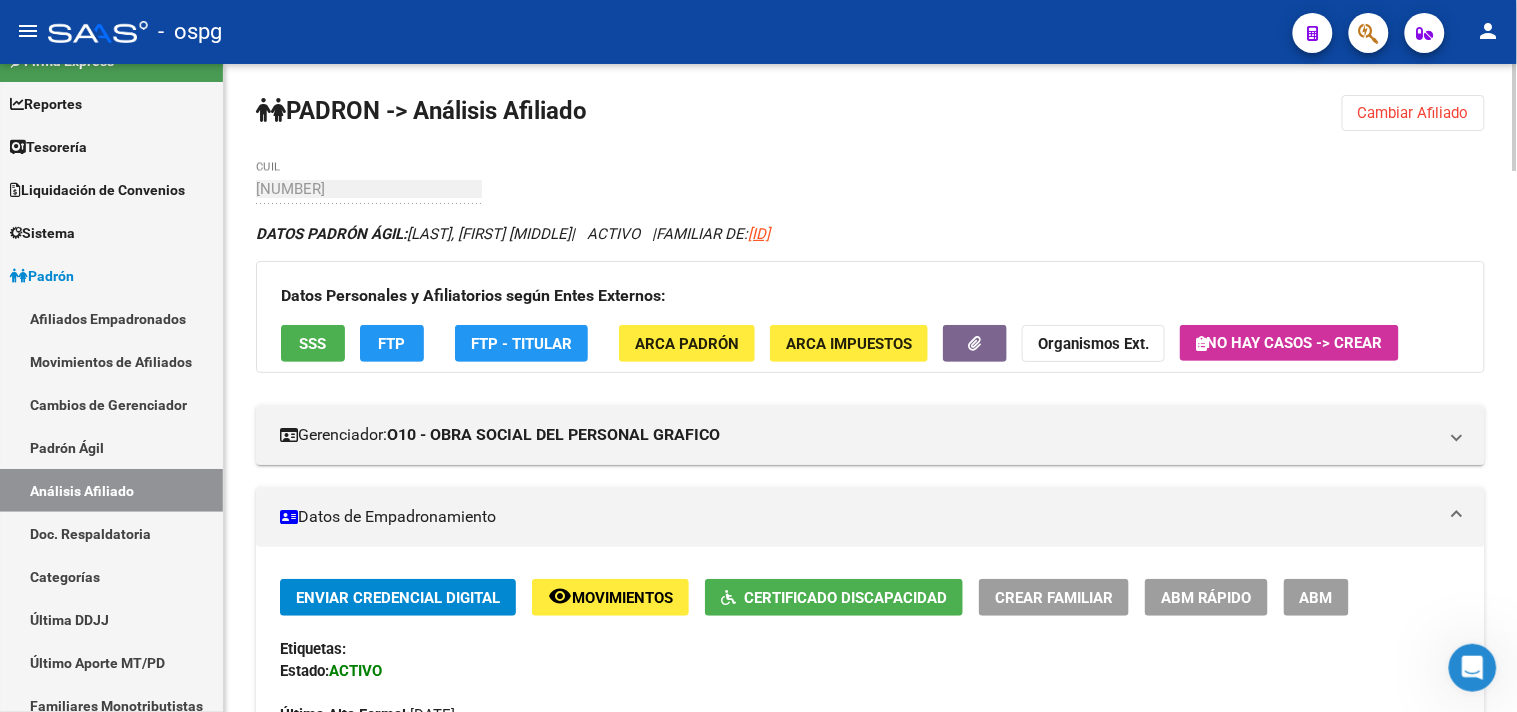 scroll, scrollTop: 0, scrollLeft: 0, axis: both 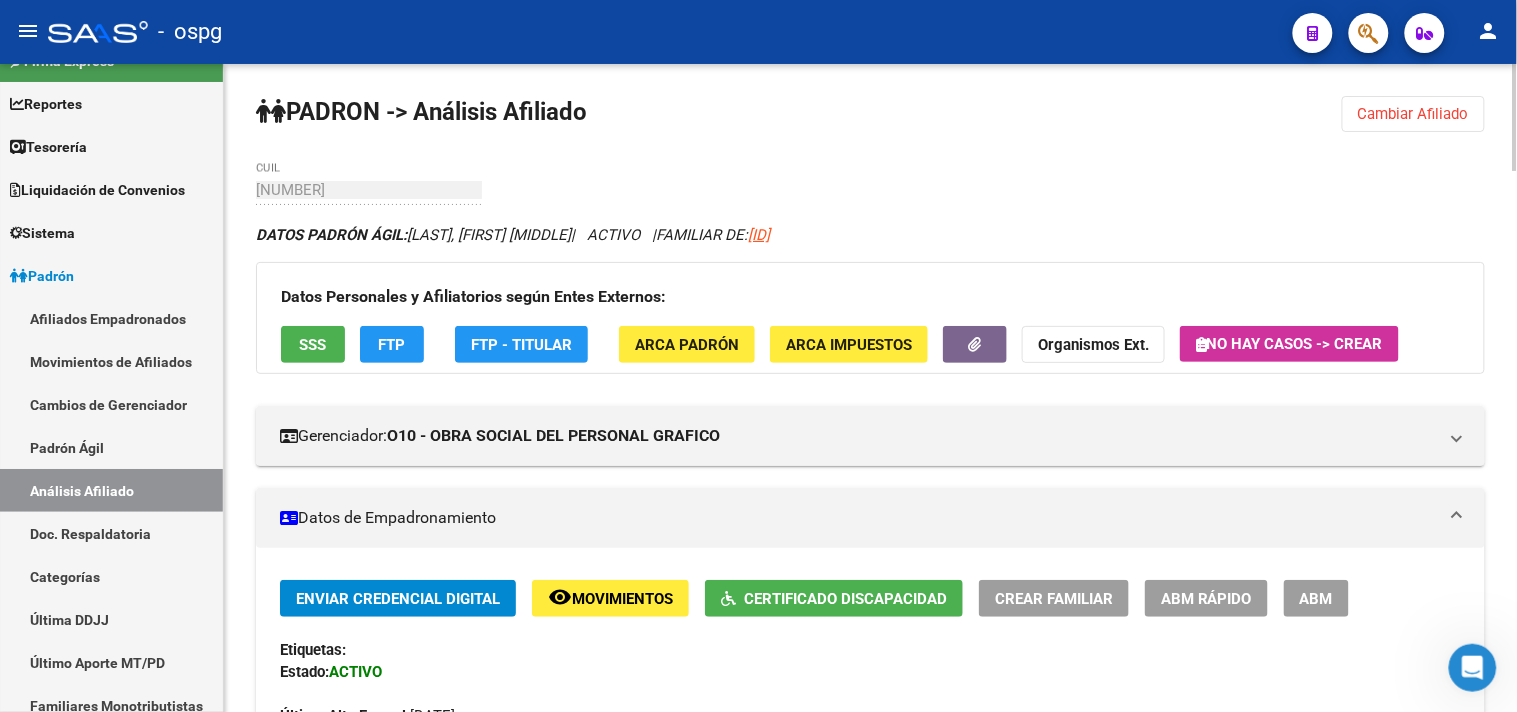 click on "PADRON -> Análisis Afiliado Cambiar Afiliado
[CUIL] CUIL DATOS PADRÓN ÁGIL: [LAST], [FIRST] [MIDDLE] | ACTIVO | FAMILIAR DE: [PHONE] Datos Personales y Afiliatorios según Entes Externos: SSS FTP FTP - Titular ARCA Padrón ARCA Impuestos Organismos Ext. No hay casos -> Crear
Gerenciador: O10 - OBRA SOCIAL DEL PERSONAL GRAFICO Atención telefónica: Atención emergencias: Otros Datos Útiles: Datos de Empadronamiento Enviar Credencial Digital remove_red_eye Movimientos Certificado Discapacidad Crear Familiar ABM Rápido ABM Etiquetas: Estado: ACTIVO Última Alta Formal: [DATE] Comentario ADMIN: Migración Padrón Completo SSS el [DATE] DATOS DEL AFILIADO Apellido: [LAST], [FIRST] [MIDDLE] CUIL: [CUIL] Documento: DU - DOCUMENTO UNICO [DOCUMENT] Nacionalidad: ARGENTINA Parentesco: 3 - Hijo < 21 años Estado Civil: Soltero Discapacitado: SI (01) Sexo: M Nacimiento: [DATE] Edad: 6 Provincia: 1849 Id" 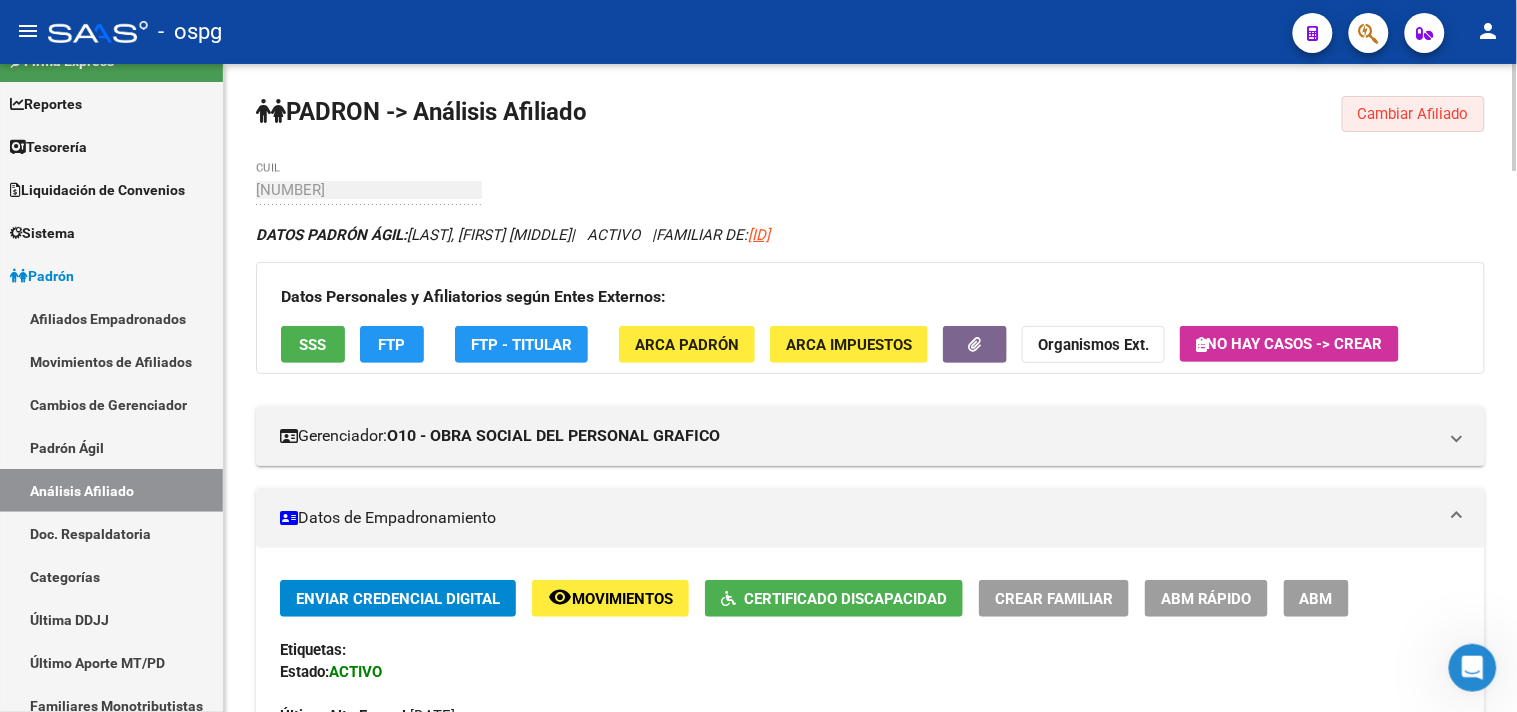 drag, startPoint x: 1382, startPoint y: 118, endPoint x: 1068, endPoint y: 137, distance: 314.5743 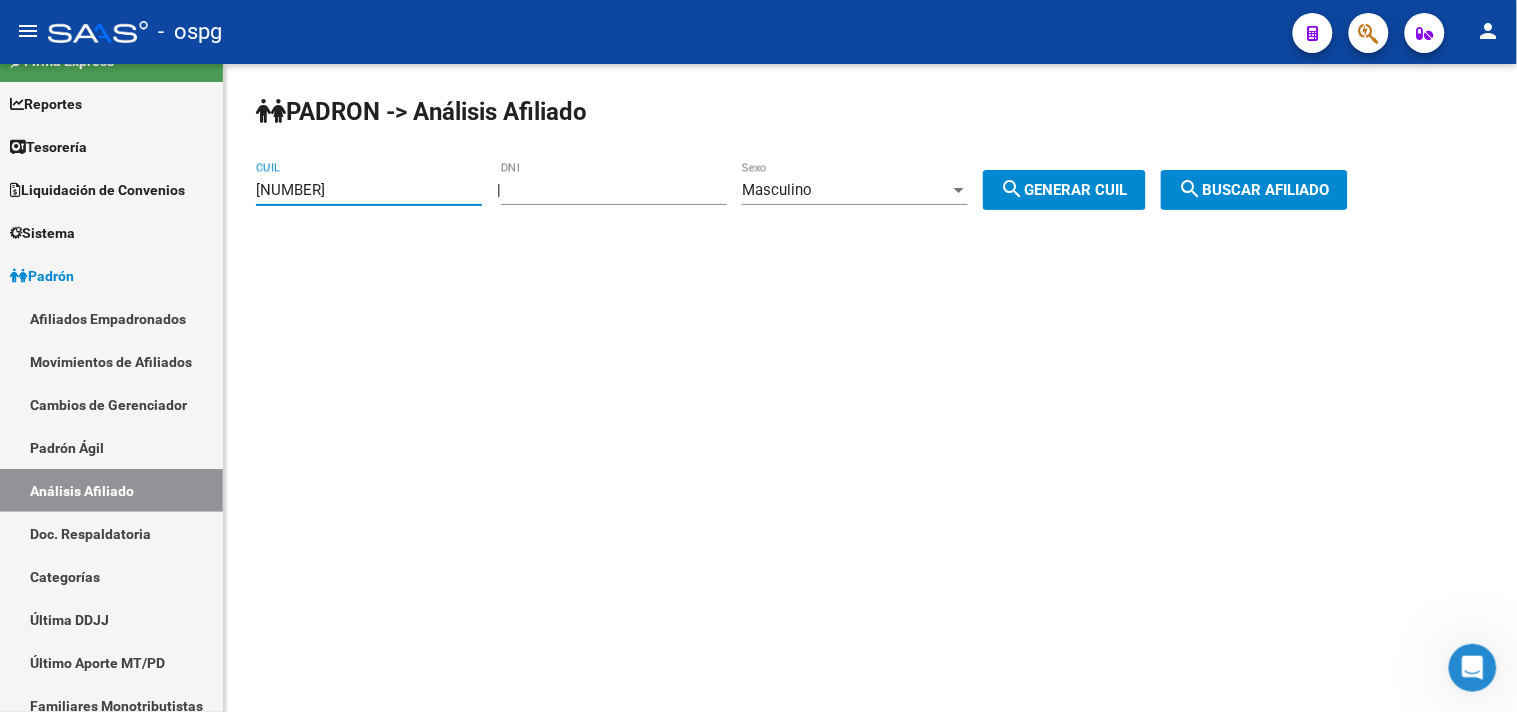 drag, startPoint x: 366, startPoint y: 196, endPoint x: 224, endPoint y: 198, distance: 142.01408 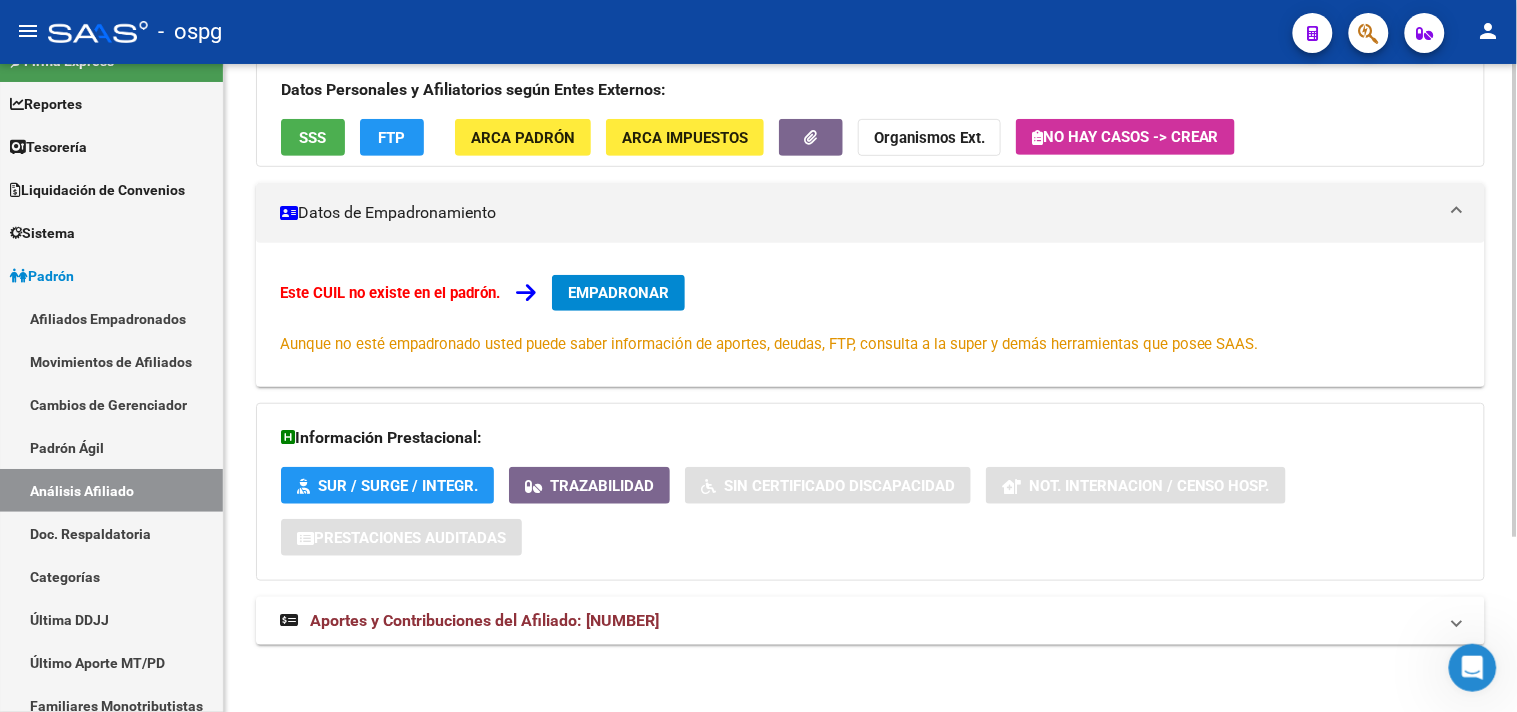 scroll, scrollTop: 238, scrollLeft: 0, axis: vertical 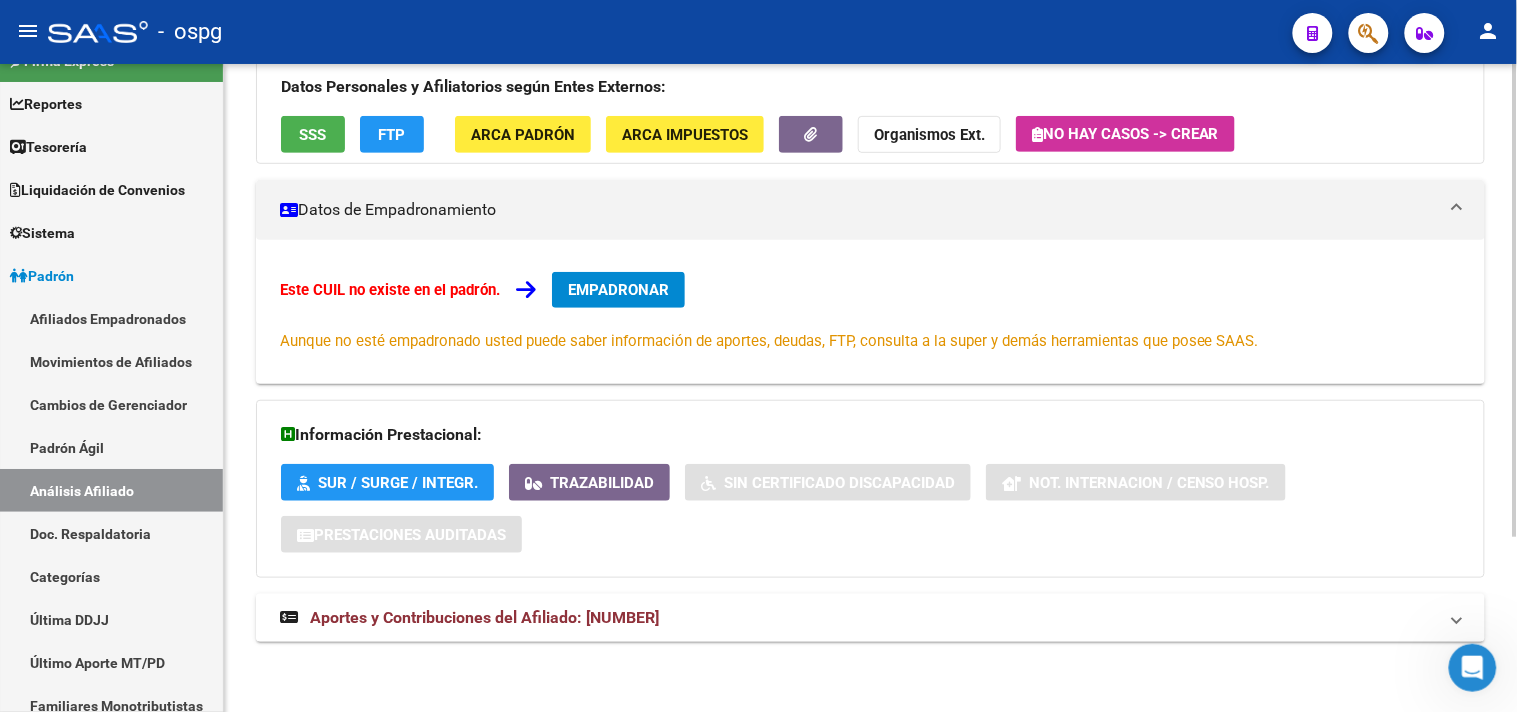 click on "Aportes y Contribuciones del Afiliado: [NUMBER]" at bounding box center (484, 617) 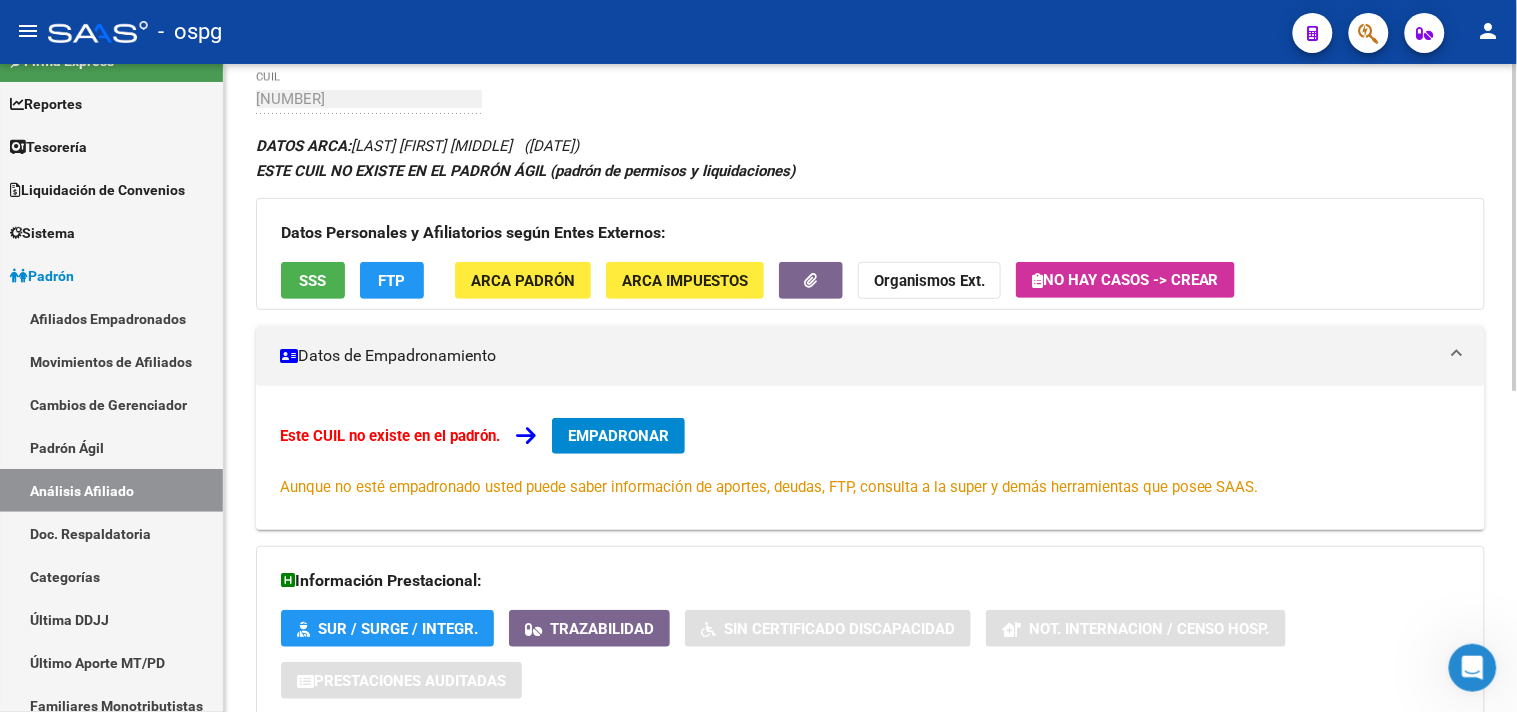 scroll, scrollTop: 0, scrollLeft: 0, axis: both 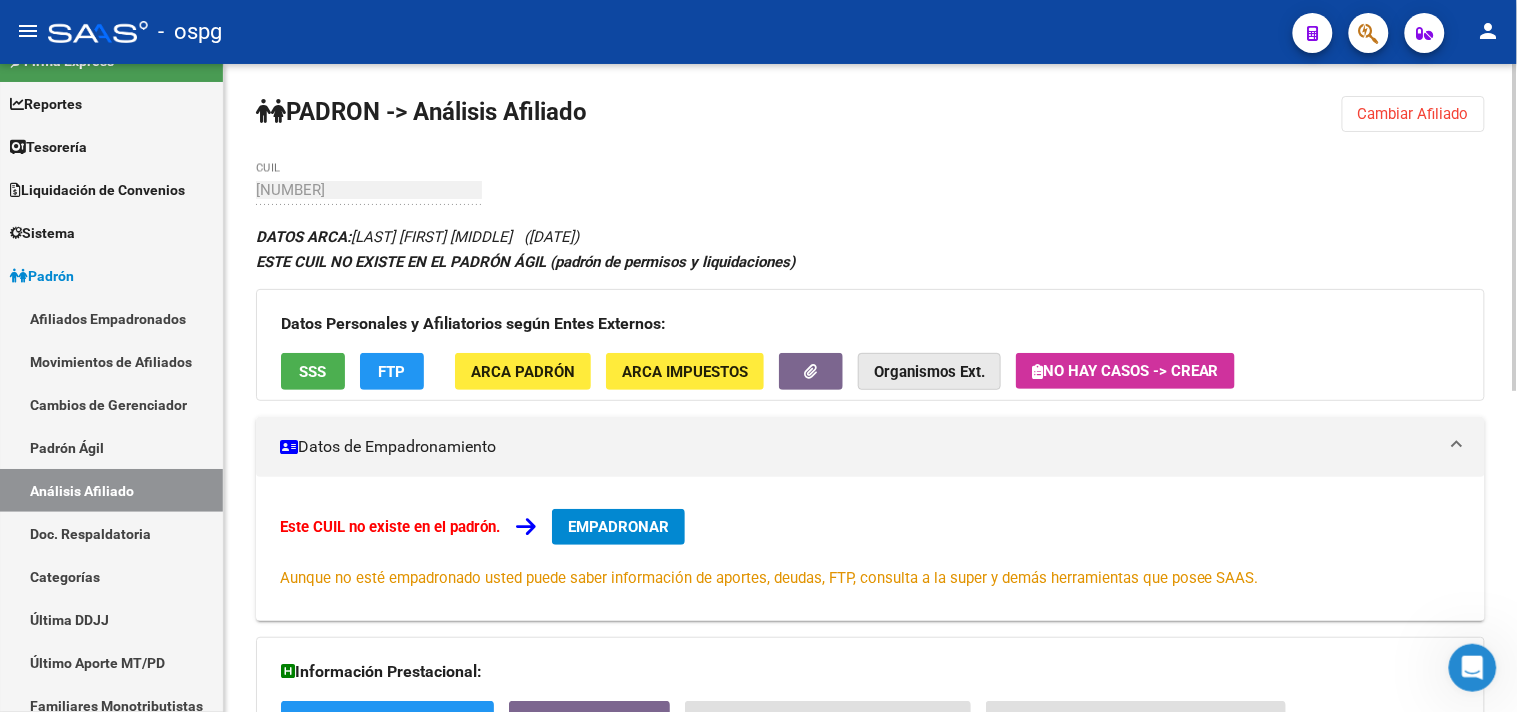 click on "Organismos Ext." 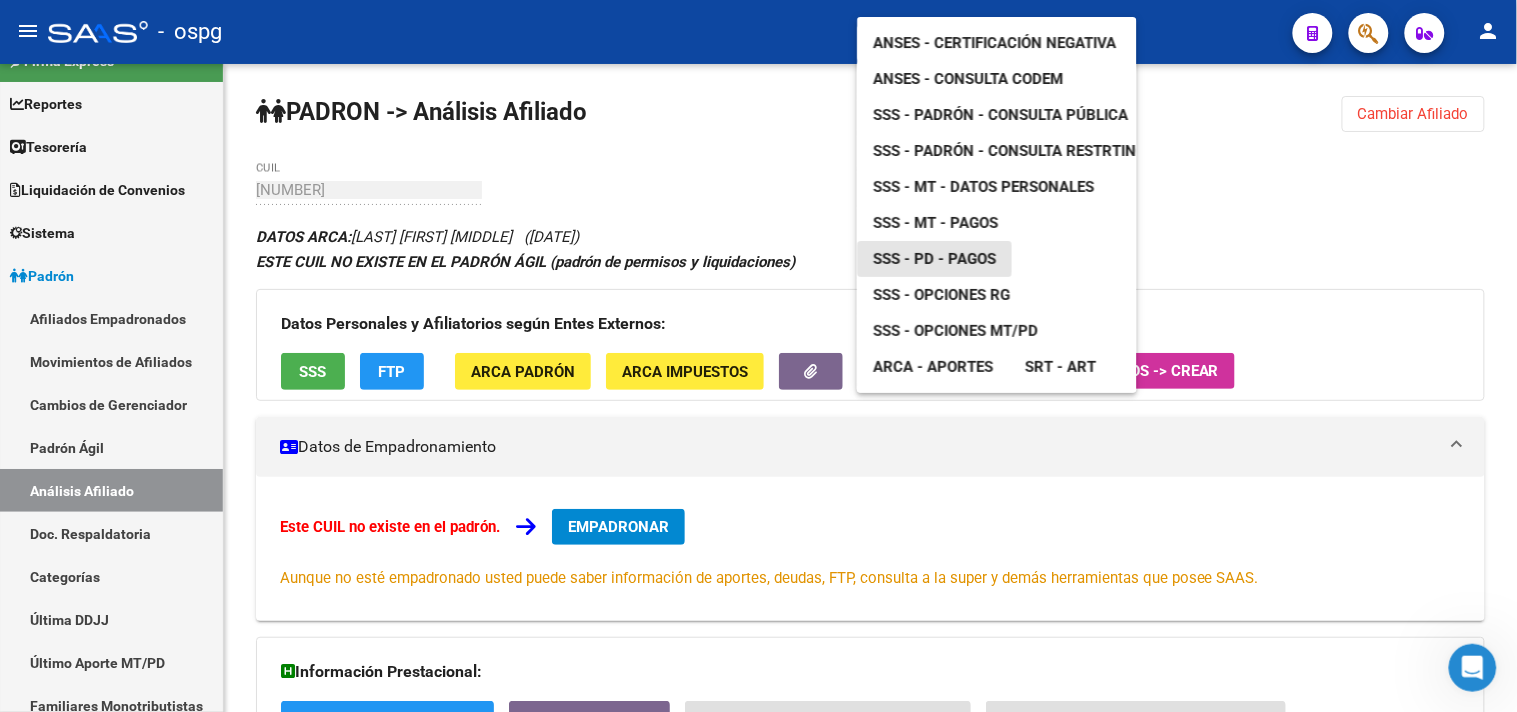 click on "SSS - PD - Pagos" at bounding box center (934, 259) 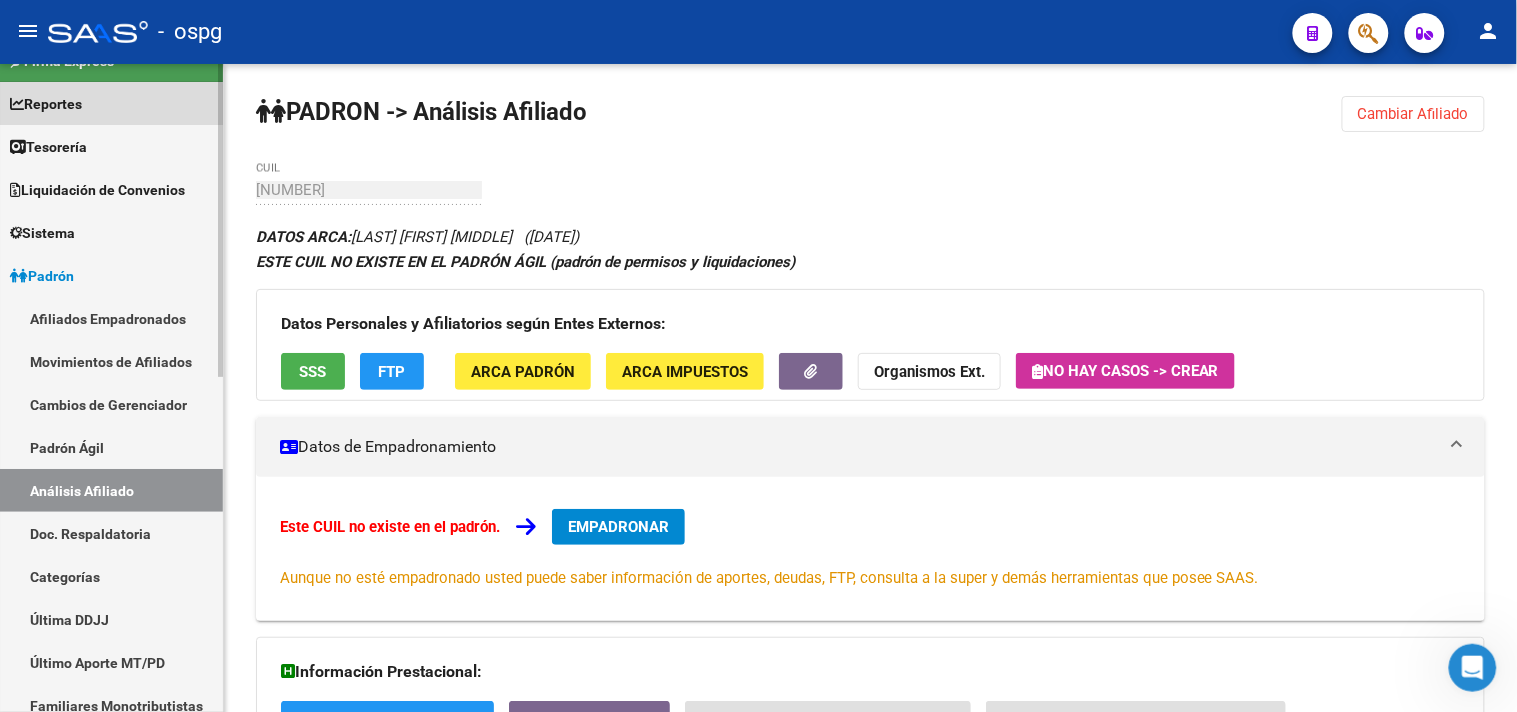 click on "Reportes" at bounding box center [46, 104] 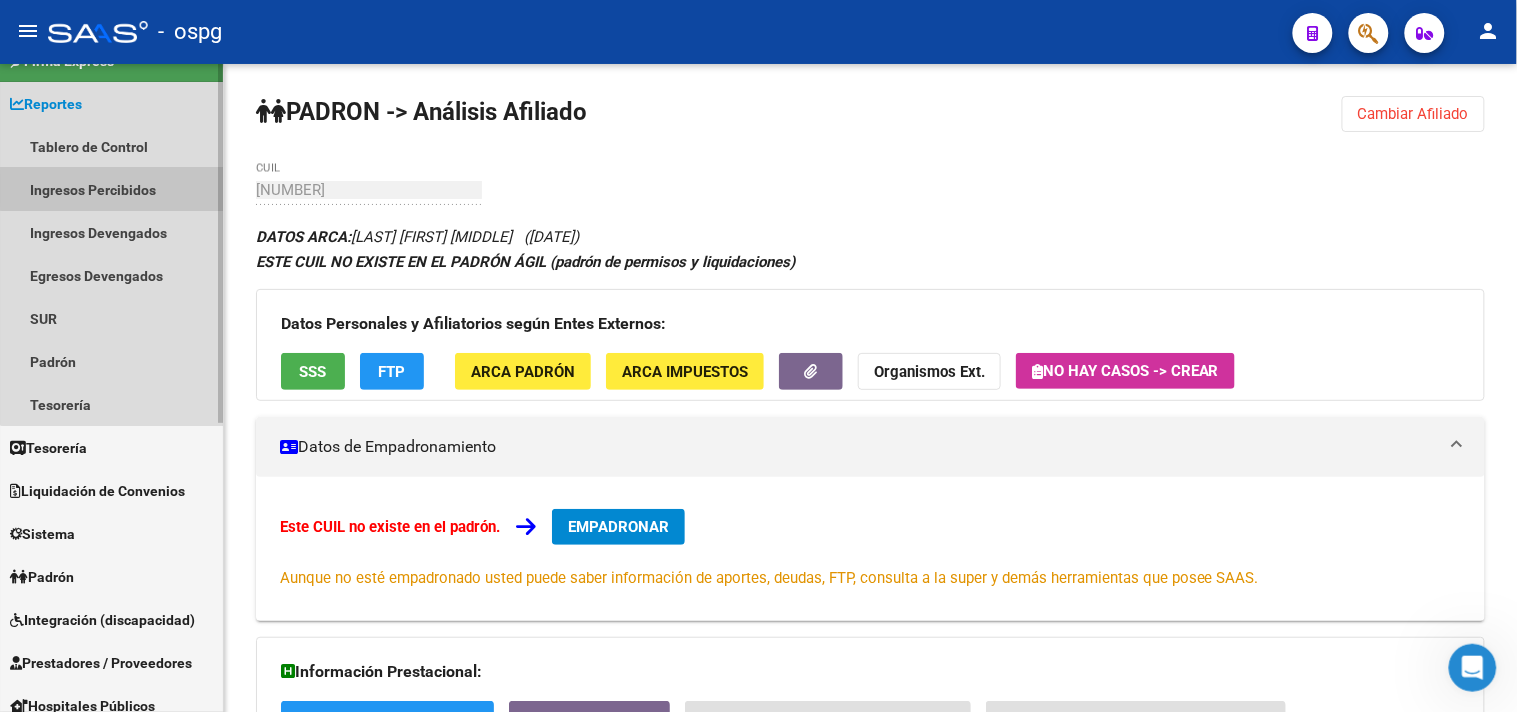 click on "Ingresos Percibidos" at bounding box center [111, 189] 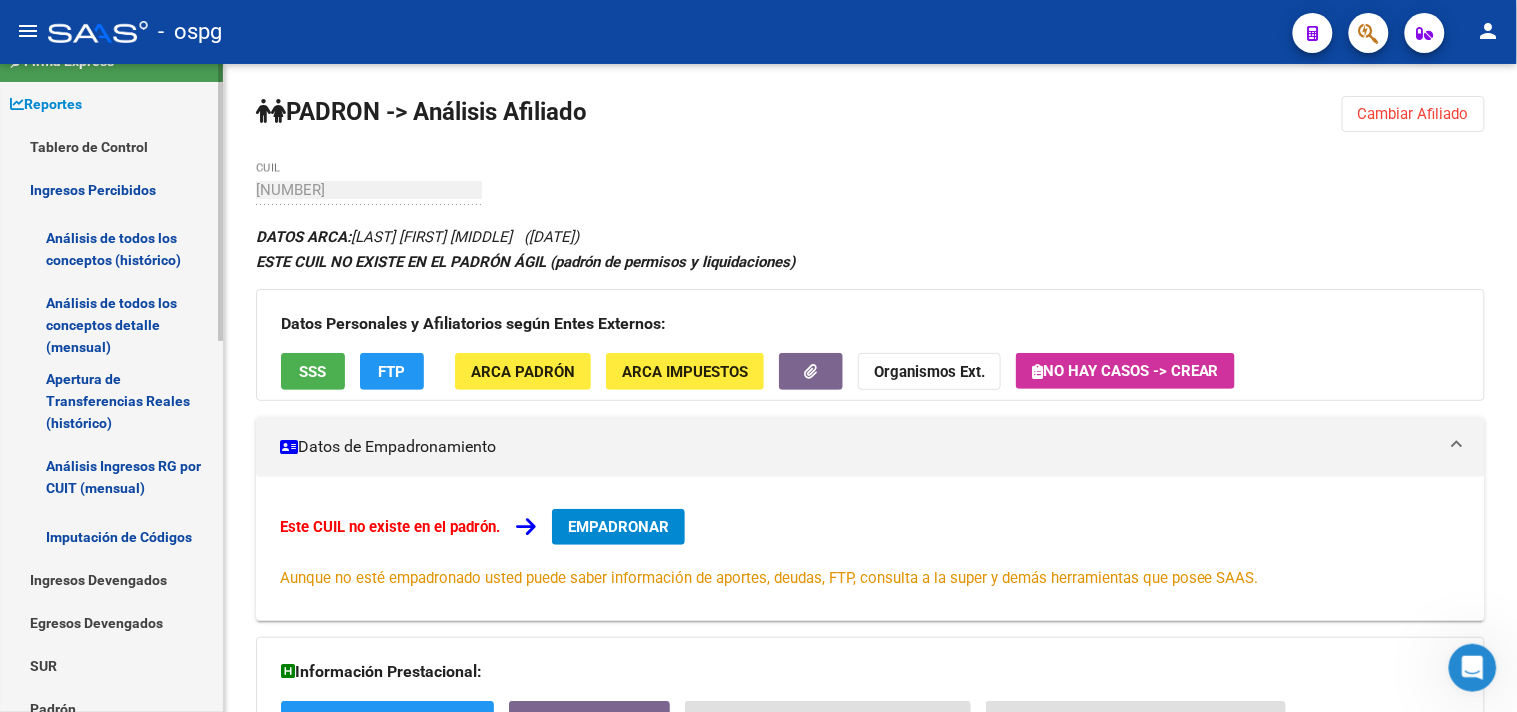 click on "Apertura de Transferencias Reales (histórico)" at bounding box center [111, 401] 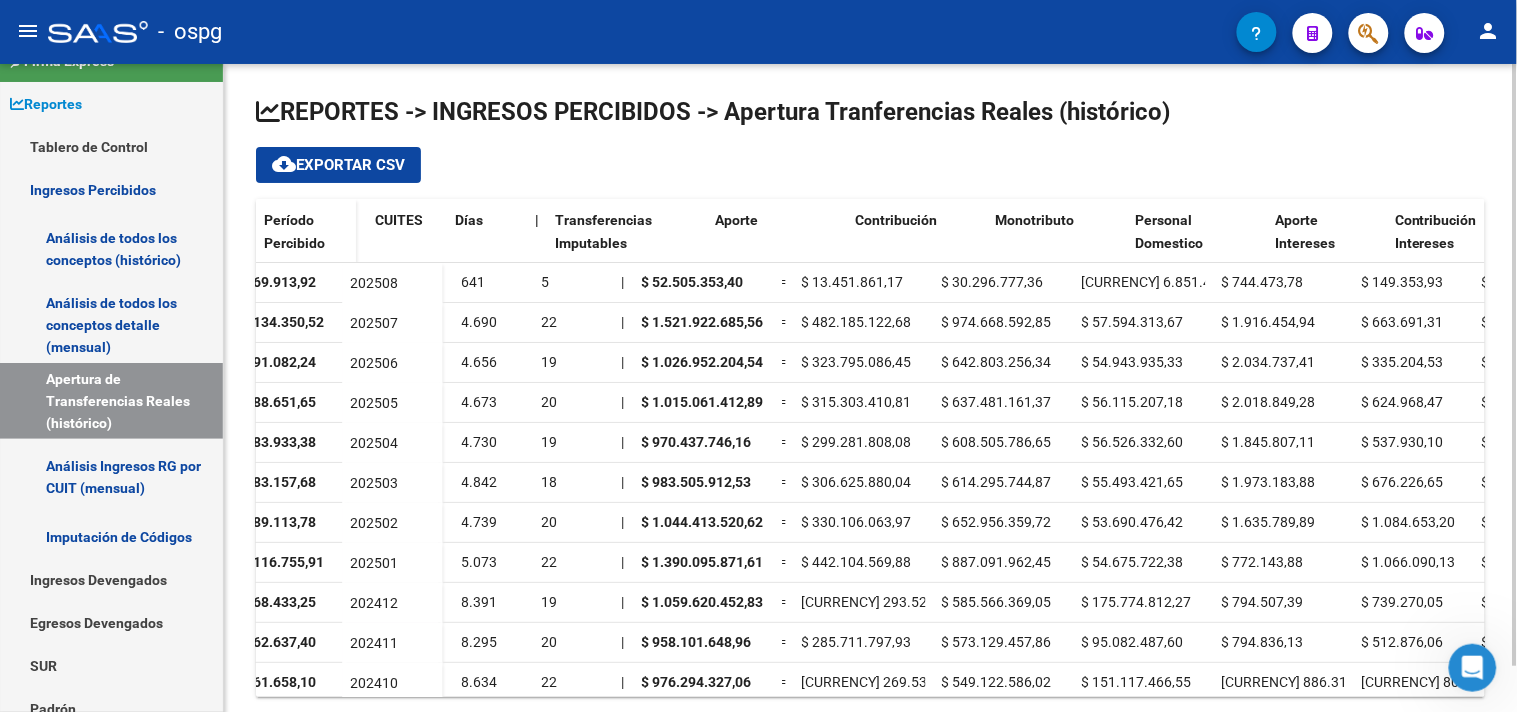 scroll, scrollTop: 0, scrollLeft: 893, axis: horizontal 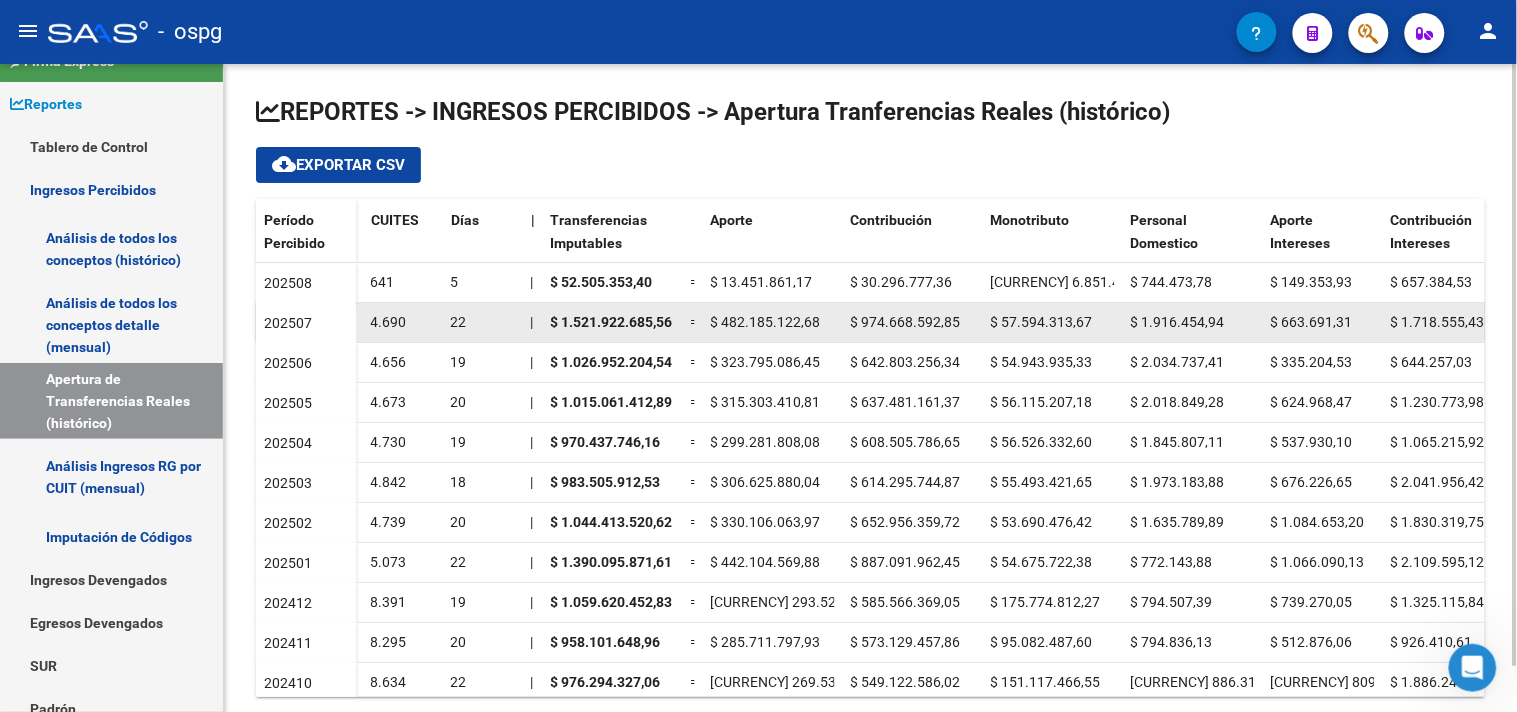 click on "$ 482.185.122,68" 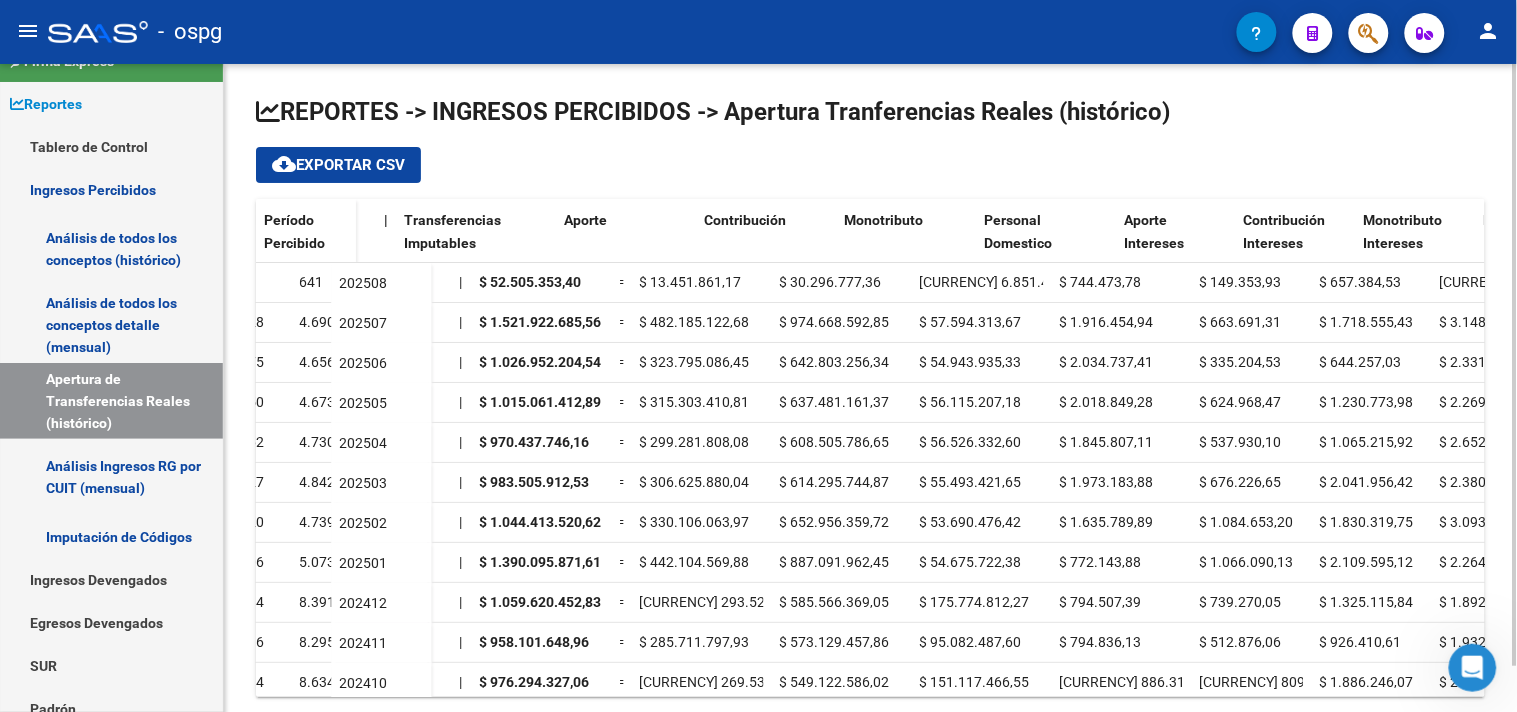 scroll, scrollTop: 0, scrollLeft: 1058, axis: horizontal 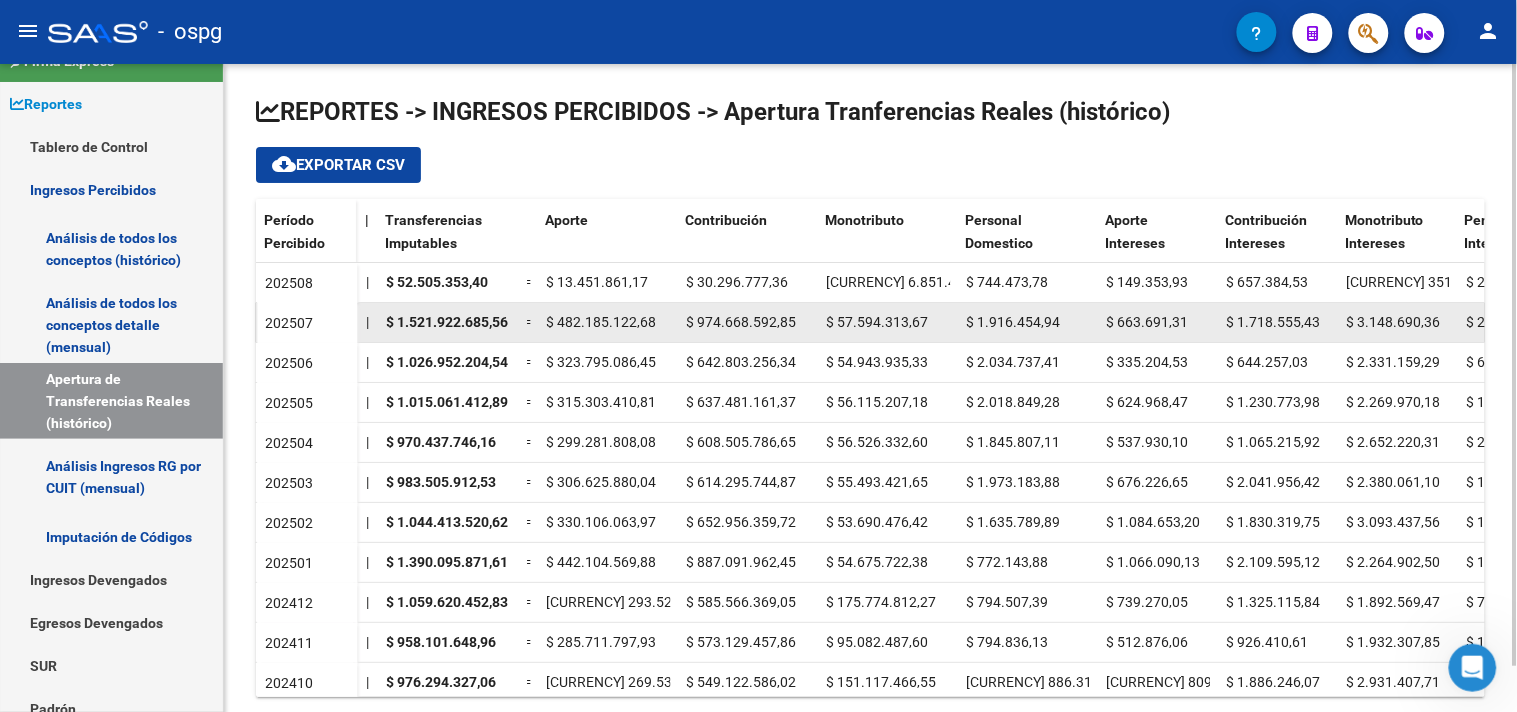 click on "$ 974.668.592,85" 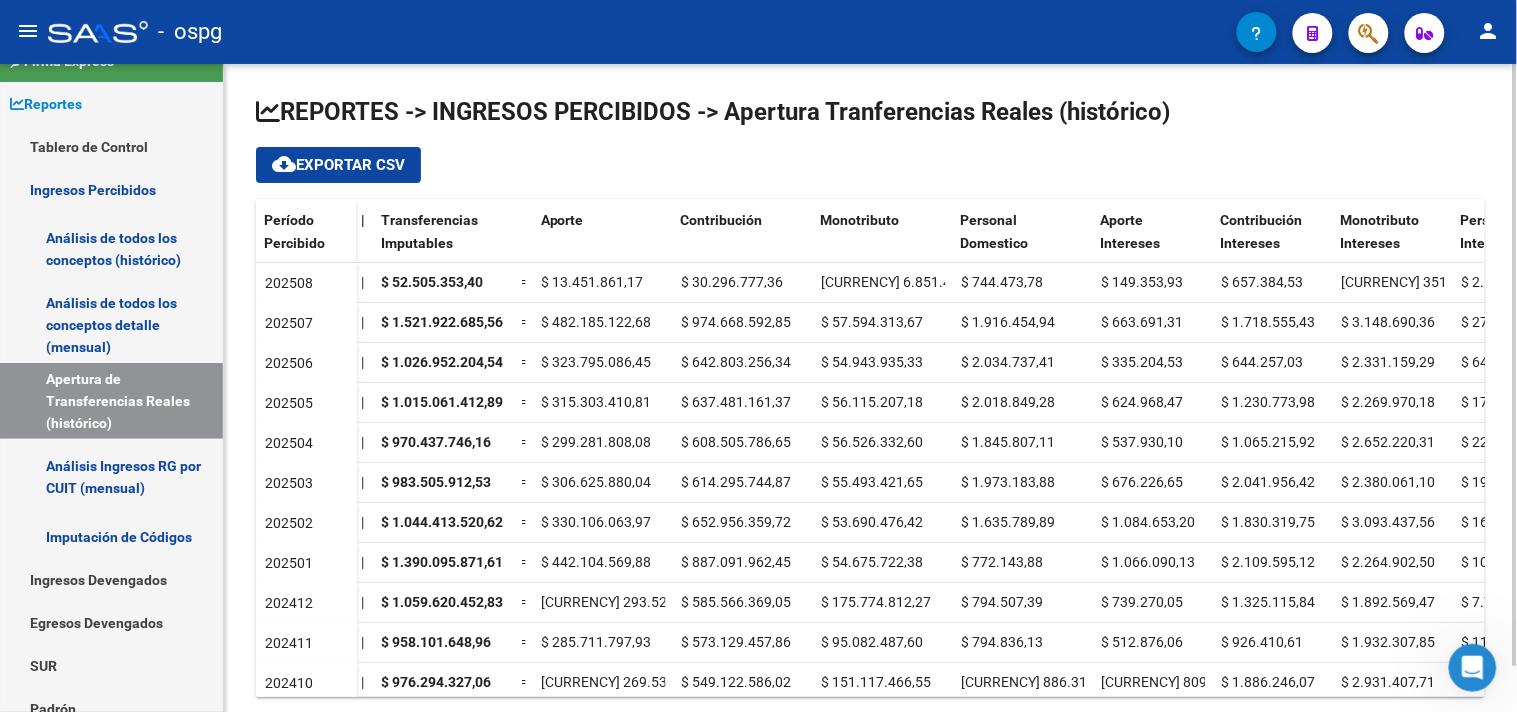 scroll, scrollTop: 0, scrollLeft: 1197, axis: horizontal 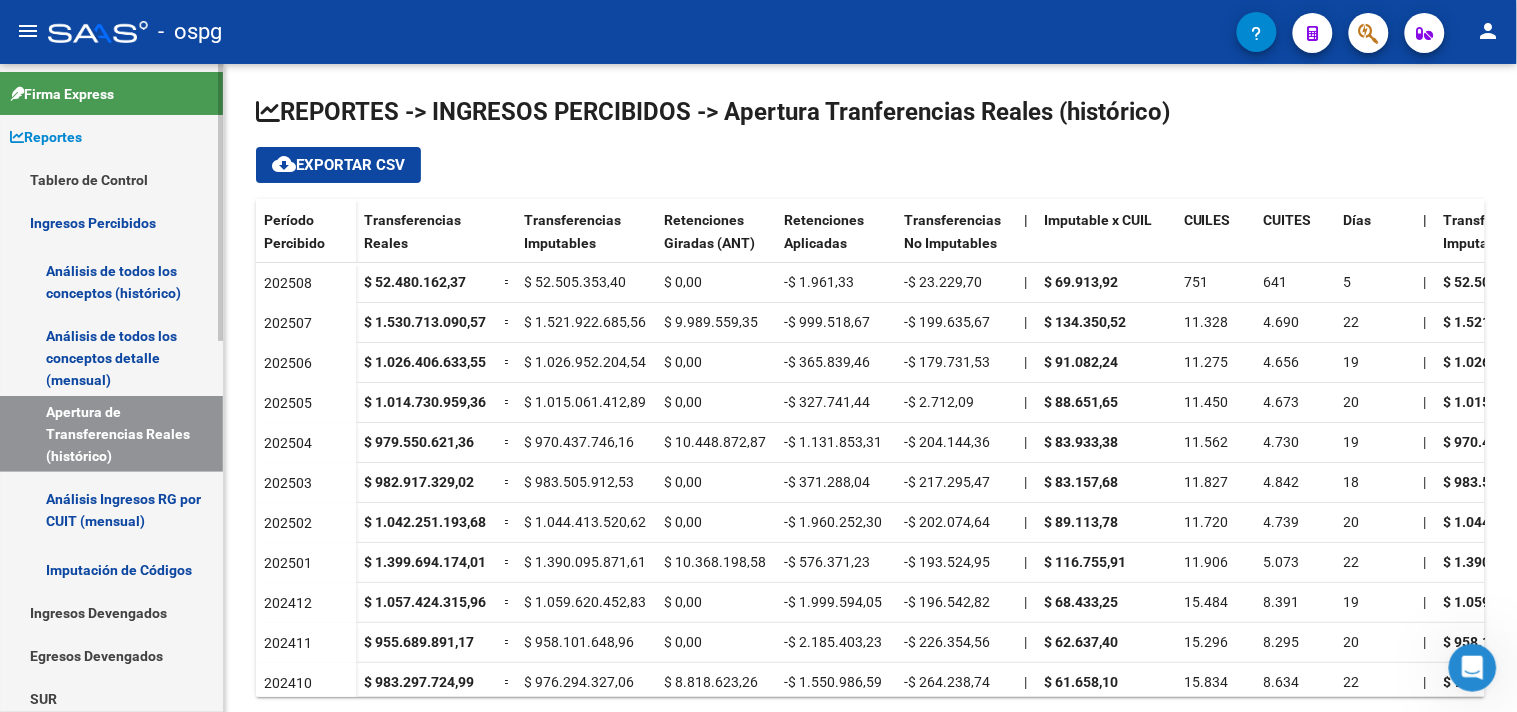 click on "Análisis de todos los conceptos (histórico)" at bounding box center (111, 282) 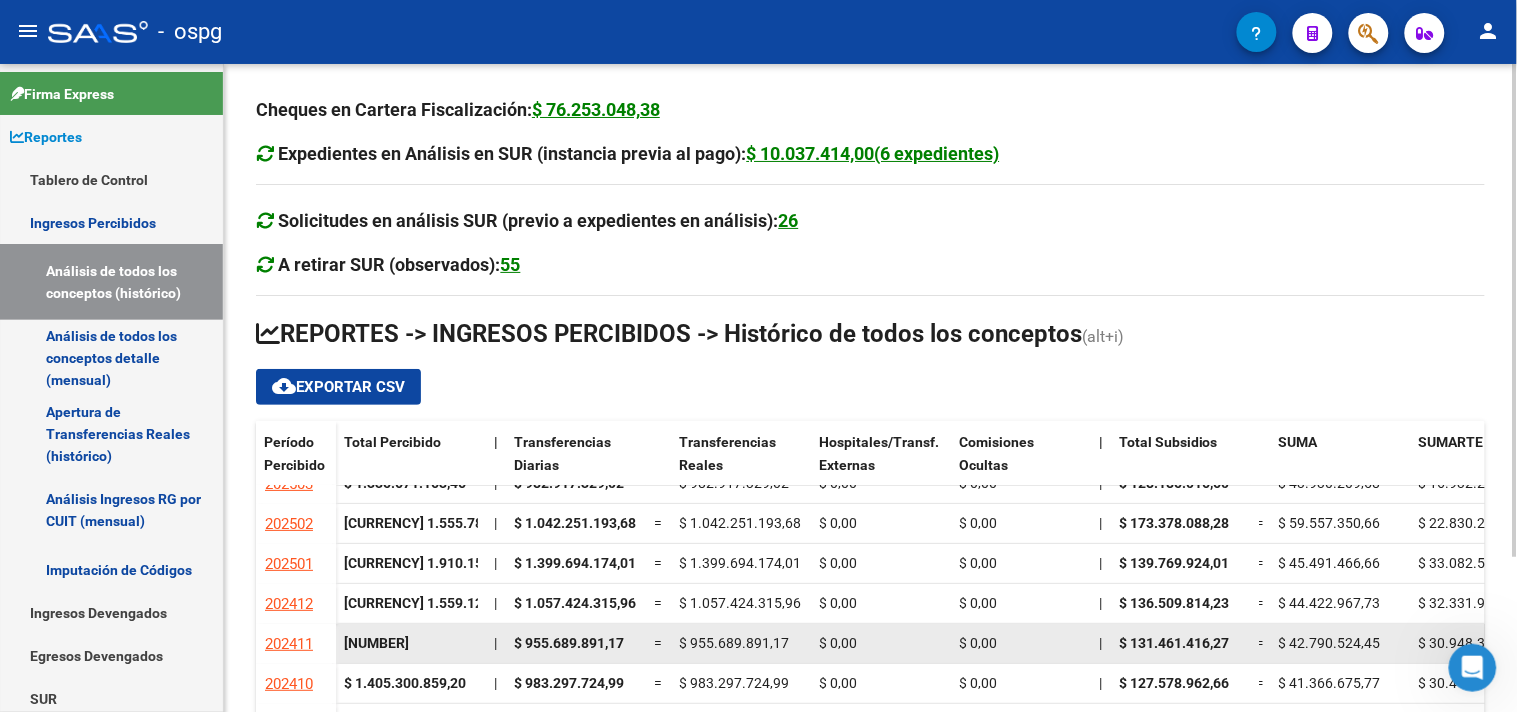 scroll, scrollTop: 0, scrollLeft: 0, axis: both 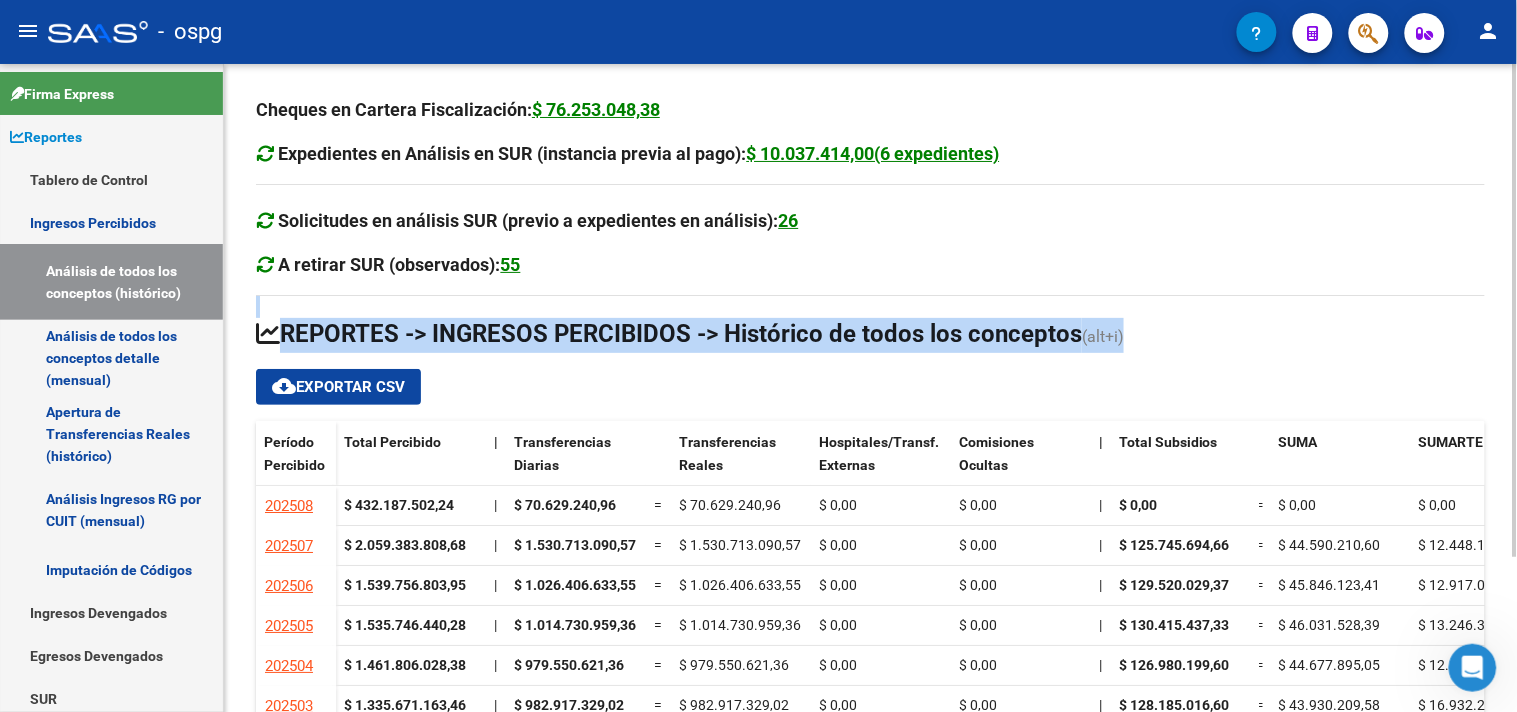 drag, startPoint x: 1306, startPoint y: 327, endPoint x: 1323, endPoint y: 263, distance: 66.21933 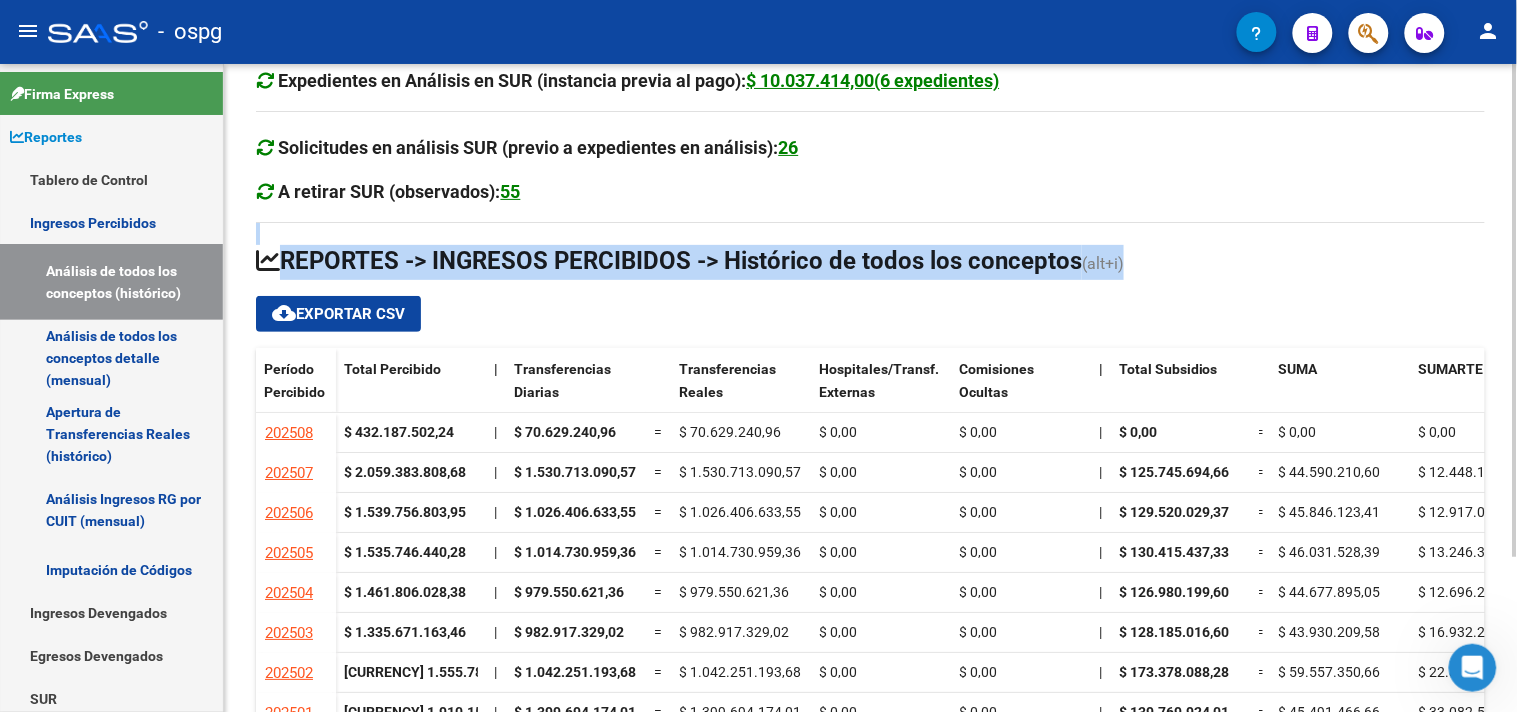 scroll, scrollTop: 203, scrollLeft: 0, axis: vertical 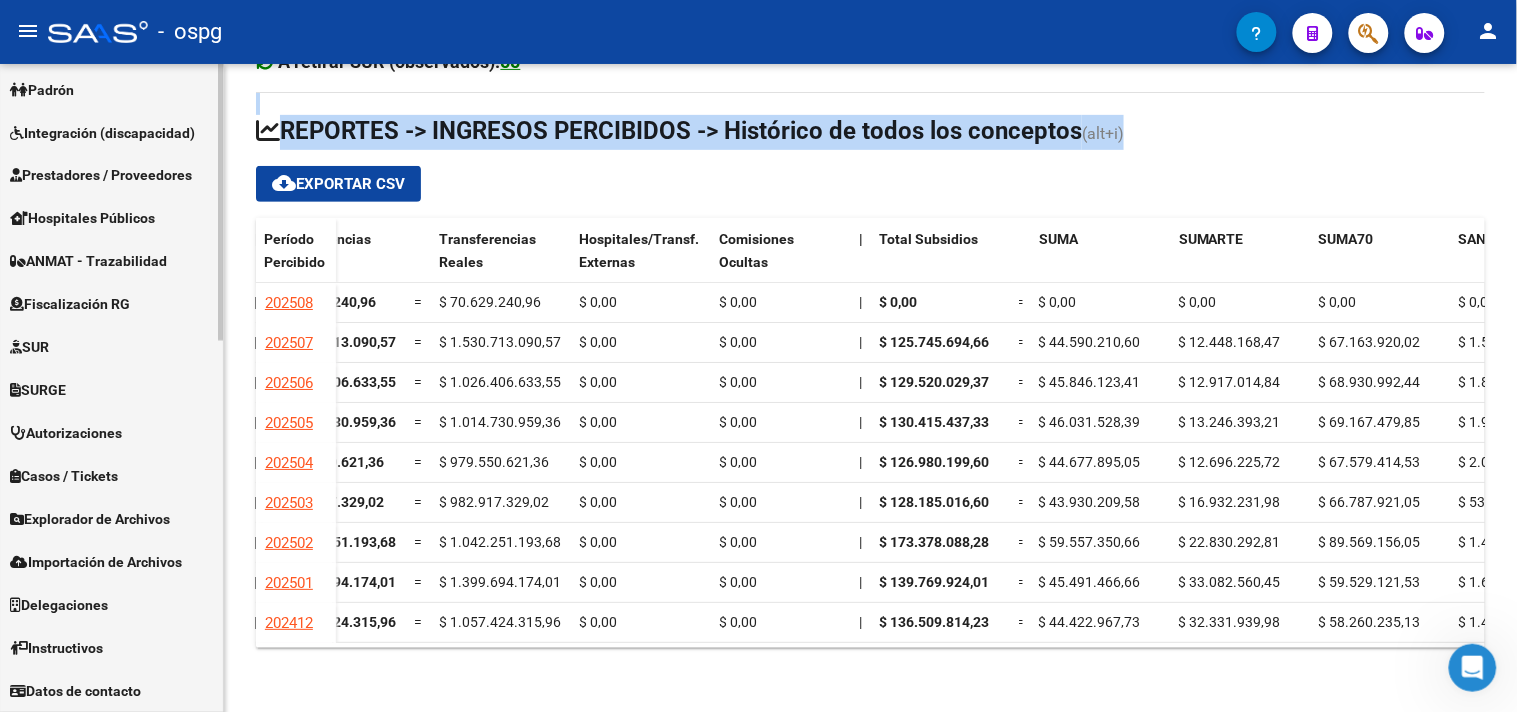 click on "Explorador de Archivos" at bounding box center [90, 520] 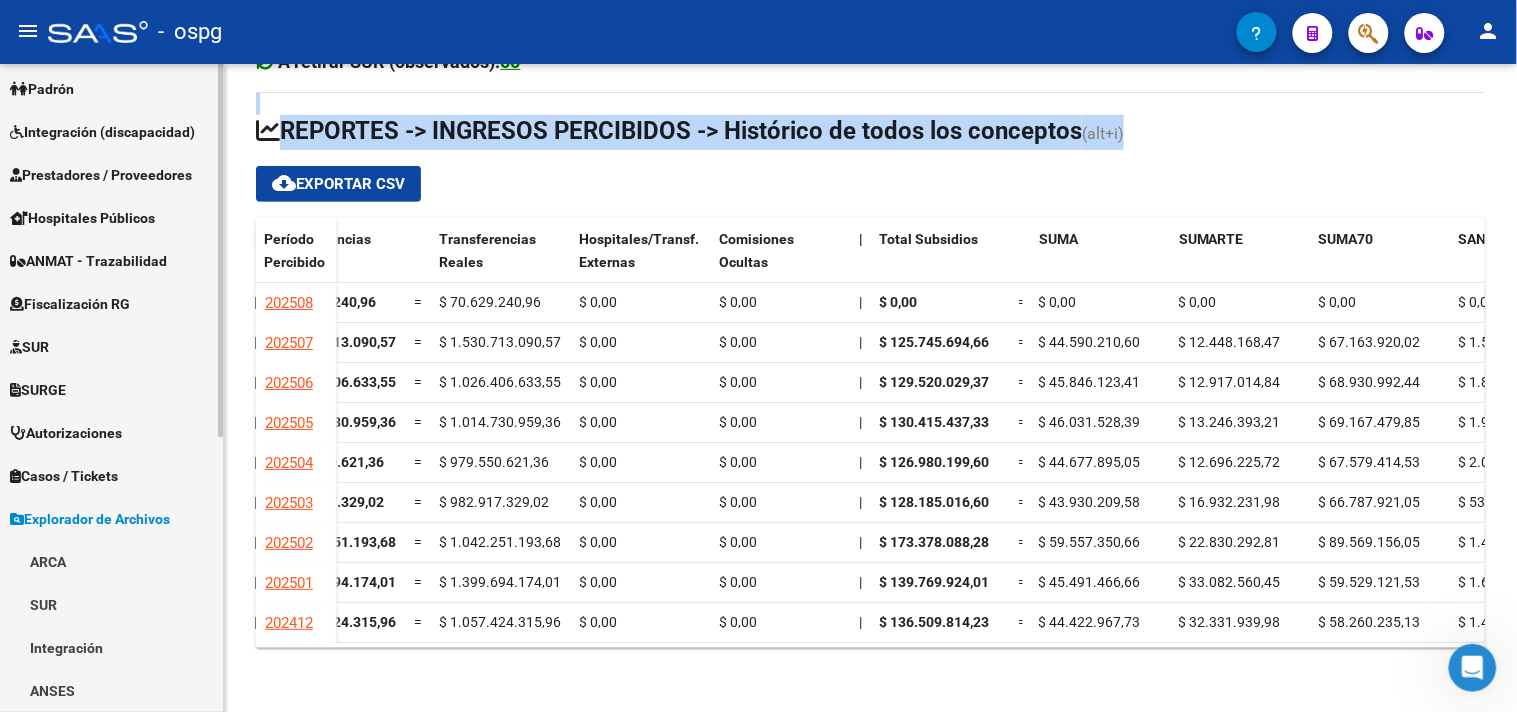 scroll, scrollTop: 331, scrollLeft: 0, axis: vertical 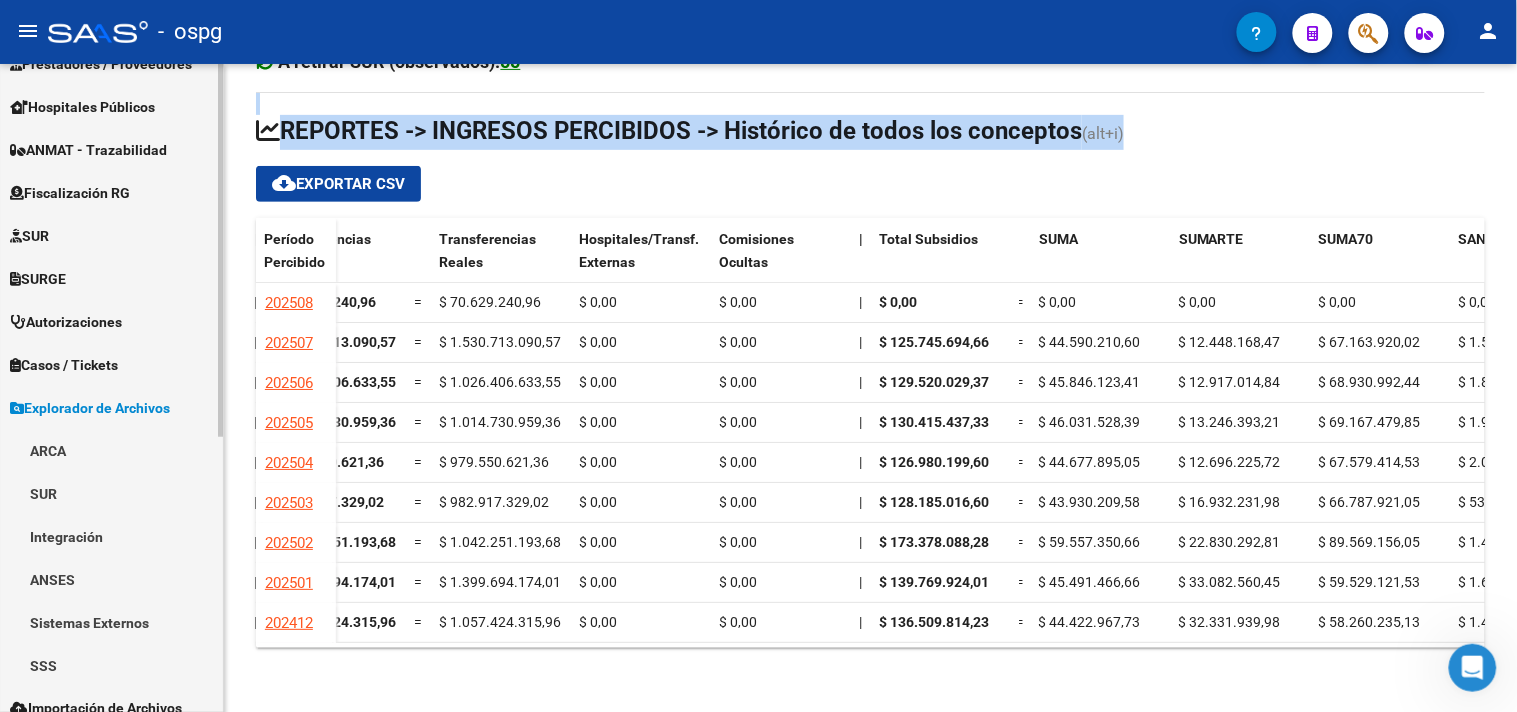 click on "ARCA" at bounding box center [111, 450] 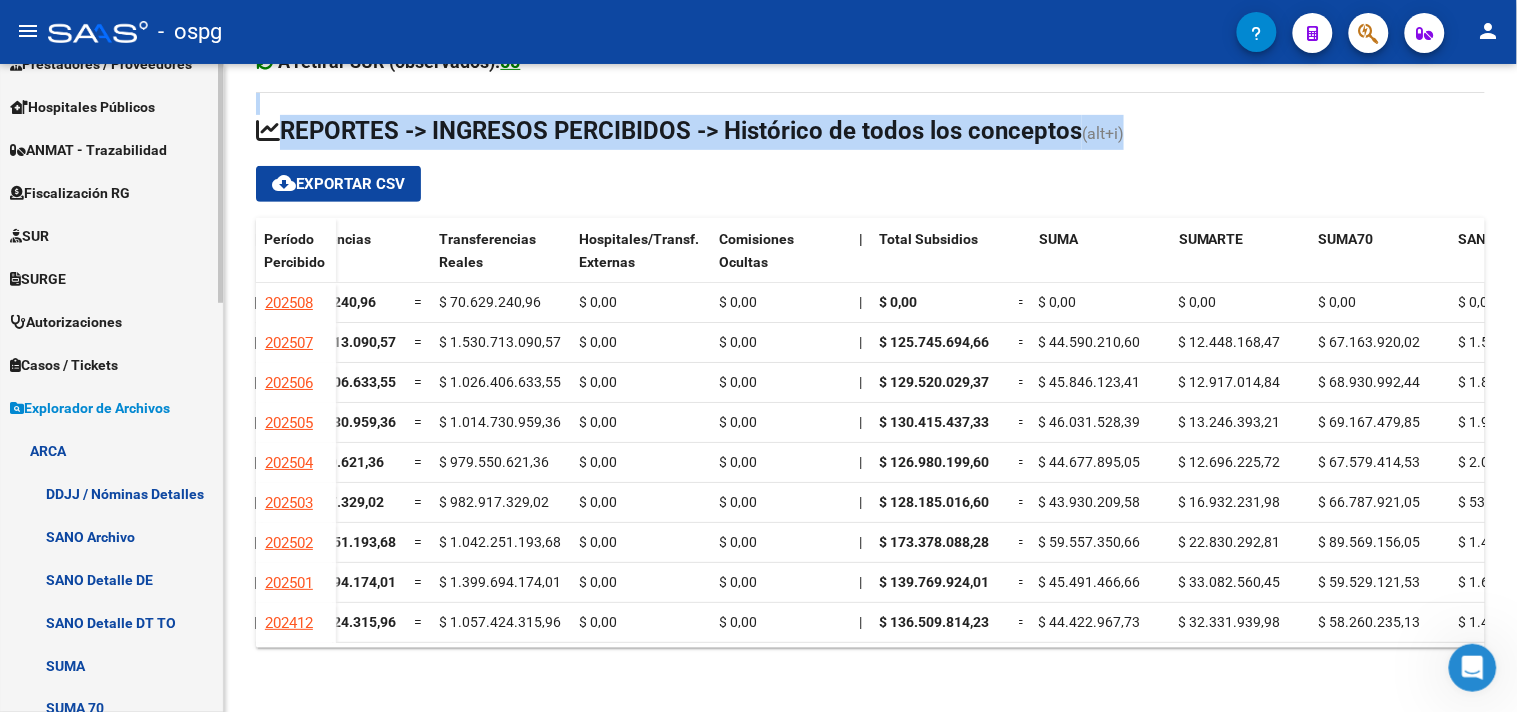 scroll, scrollTop: 442, scrollLeft: 0, axis: vertical 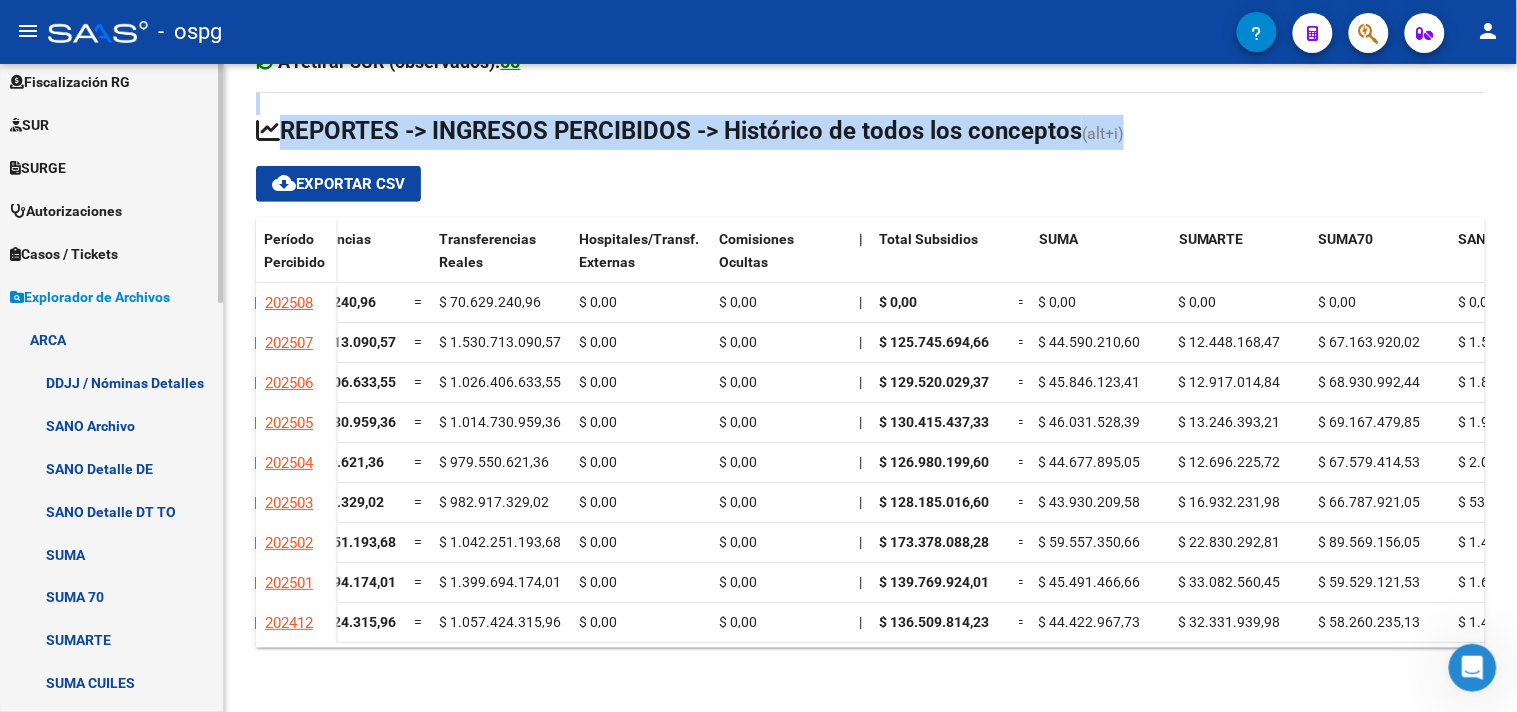click on "SUMARTE" at bounding box center [111, 640] 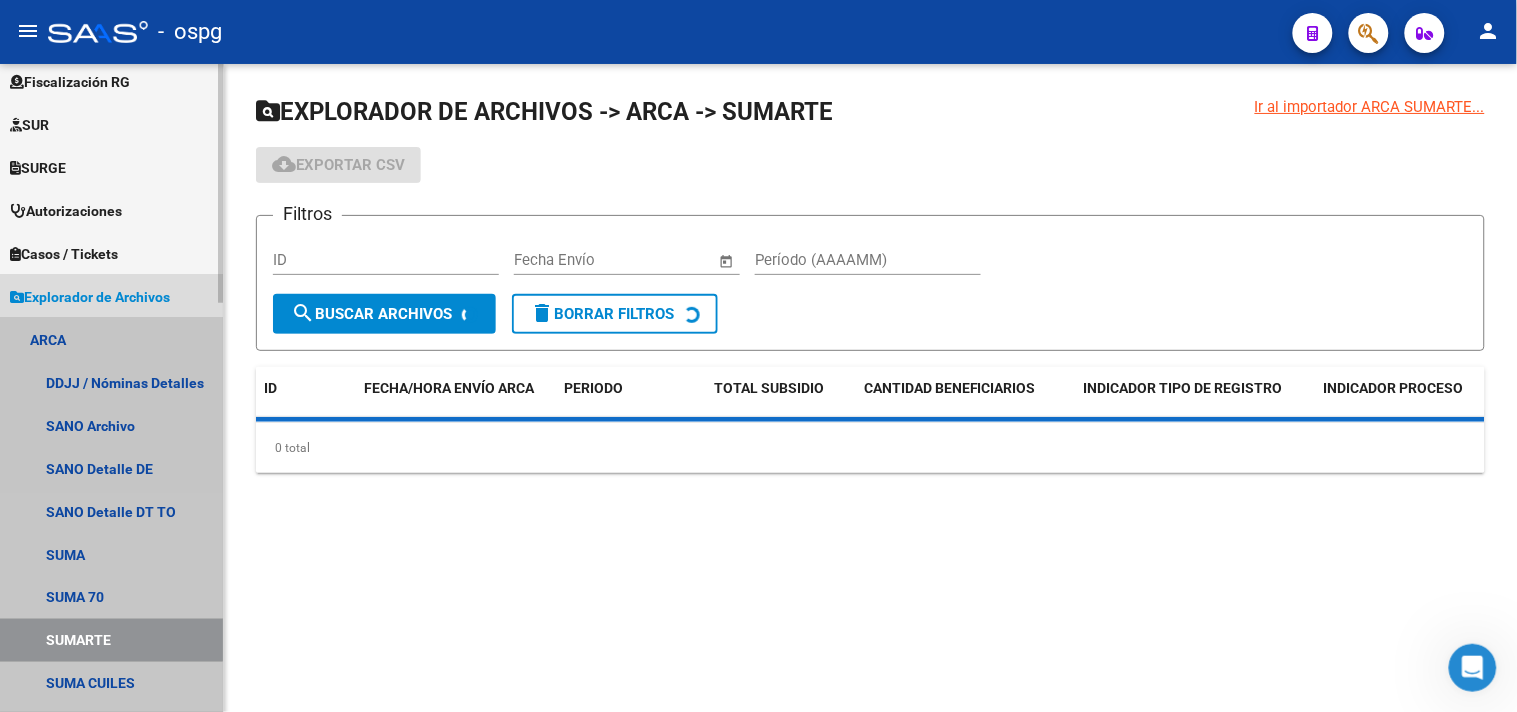 scroll, scrollTop: 0, scrollLeft: 0, axis: both 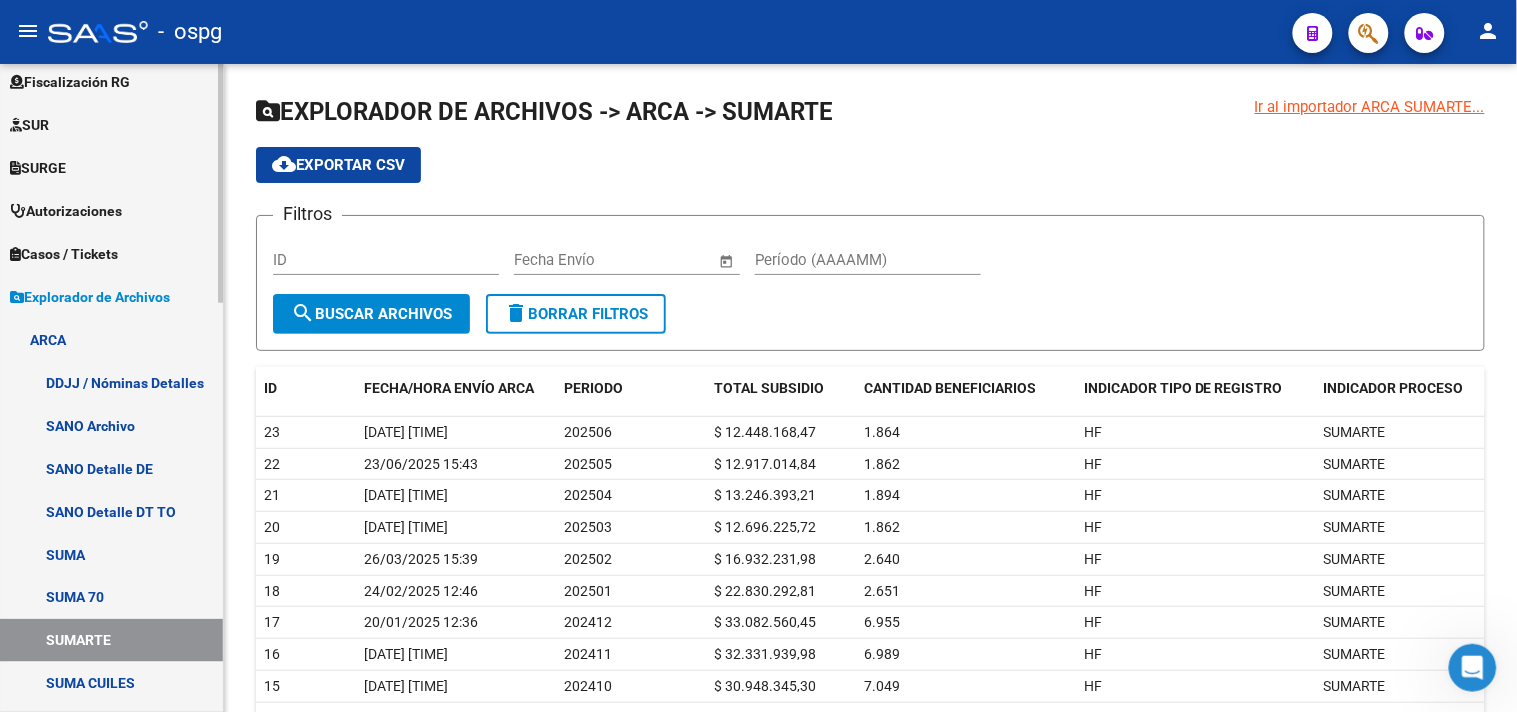 click on "SUMA 70" at bounding box center (111, 597) 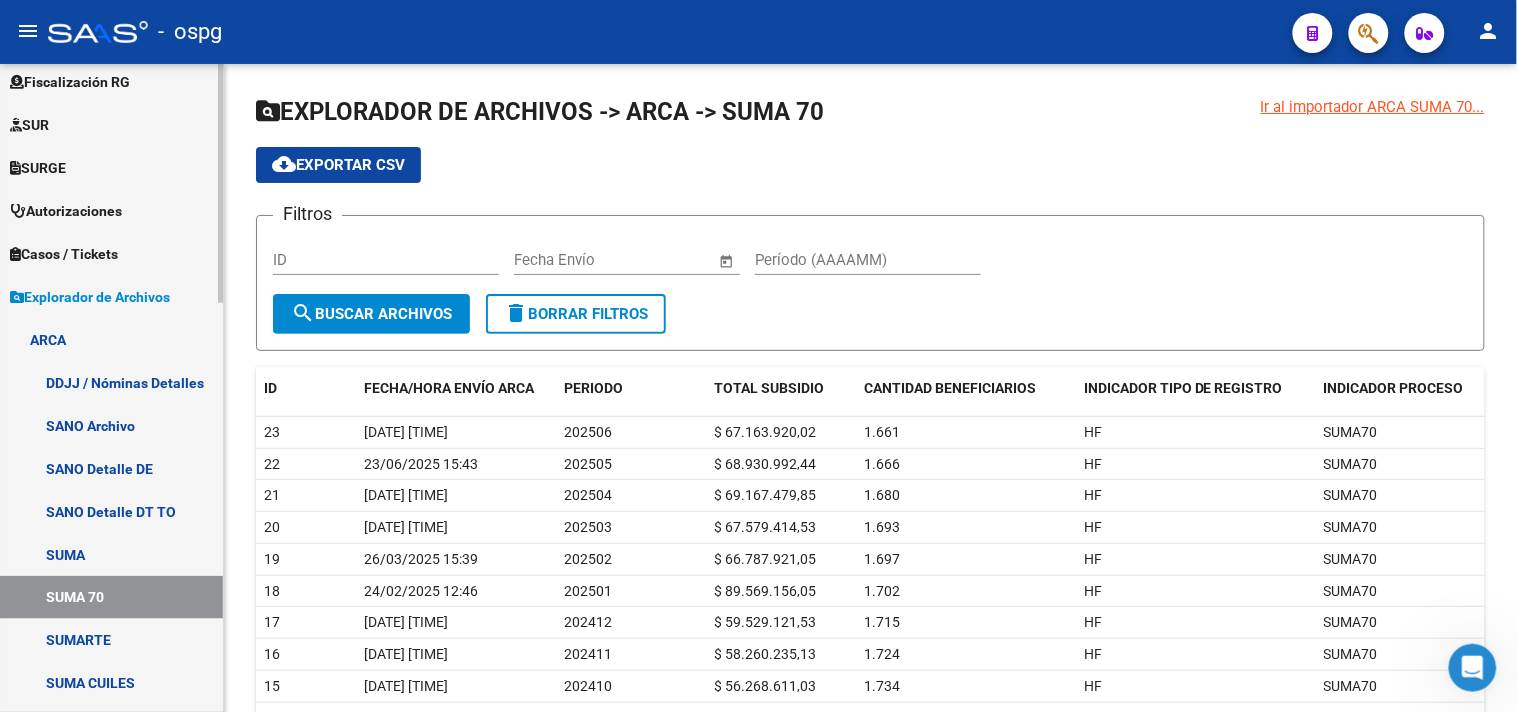 click on "SUMA" at bounding box center [111, 554] 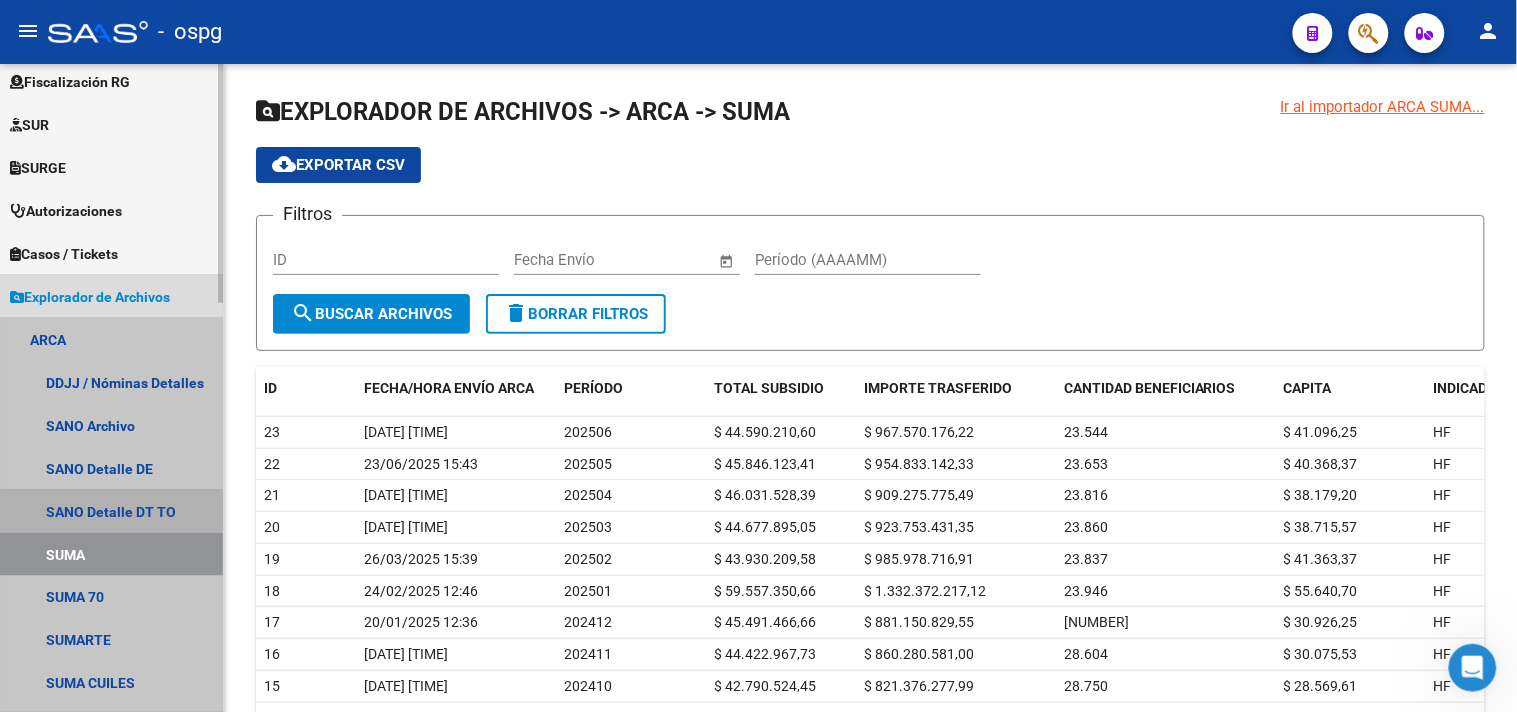 click on "SANO Detalle DT TO" at bounding box center (111, 511) 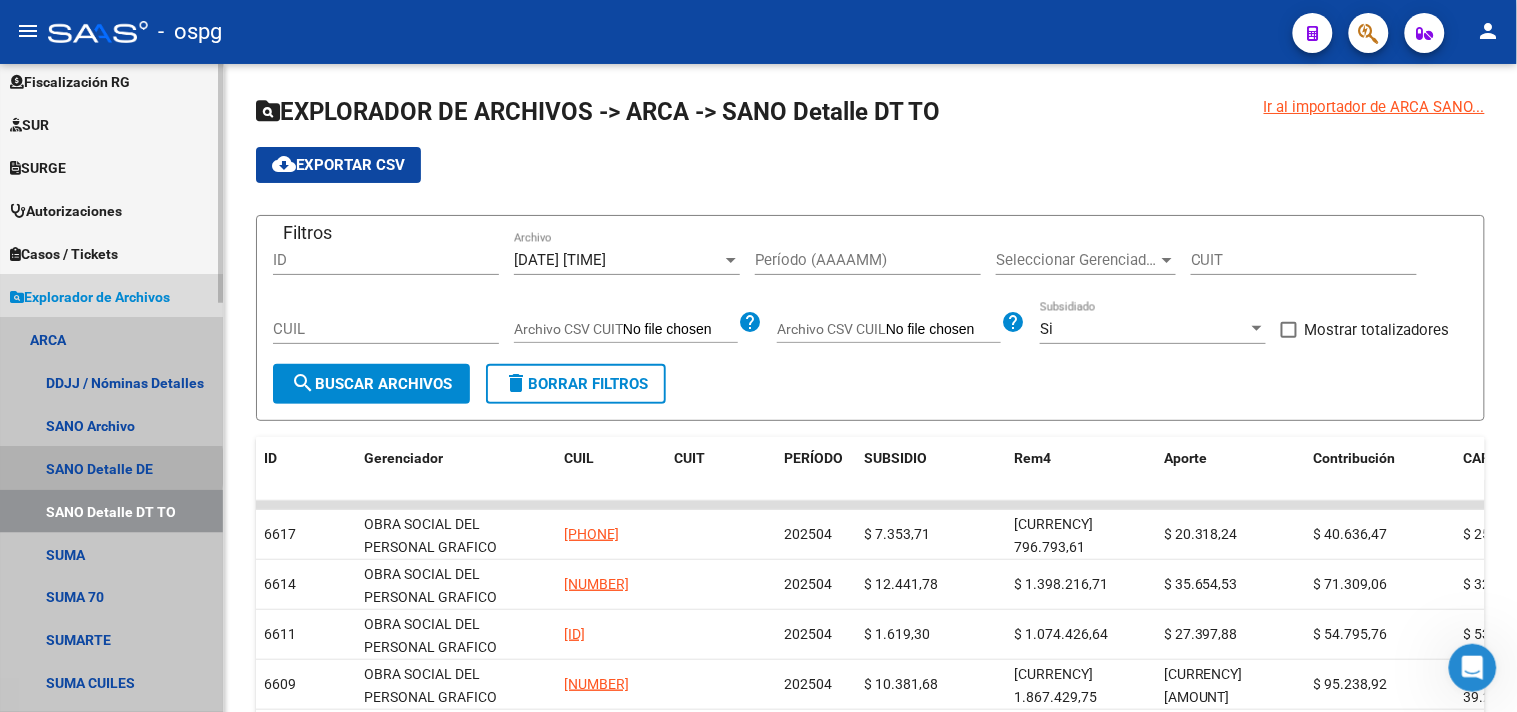 click on "SANO Detalle DE" at bounding box center (111, 468) 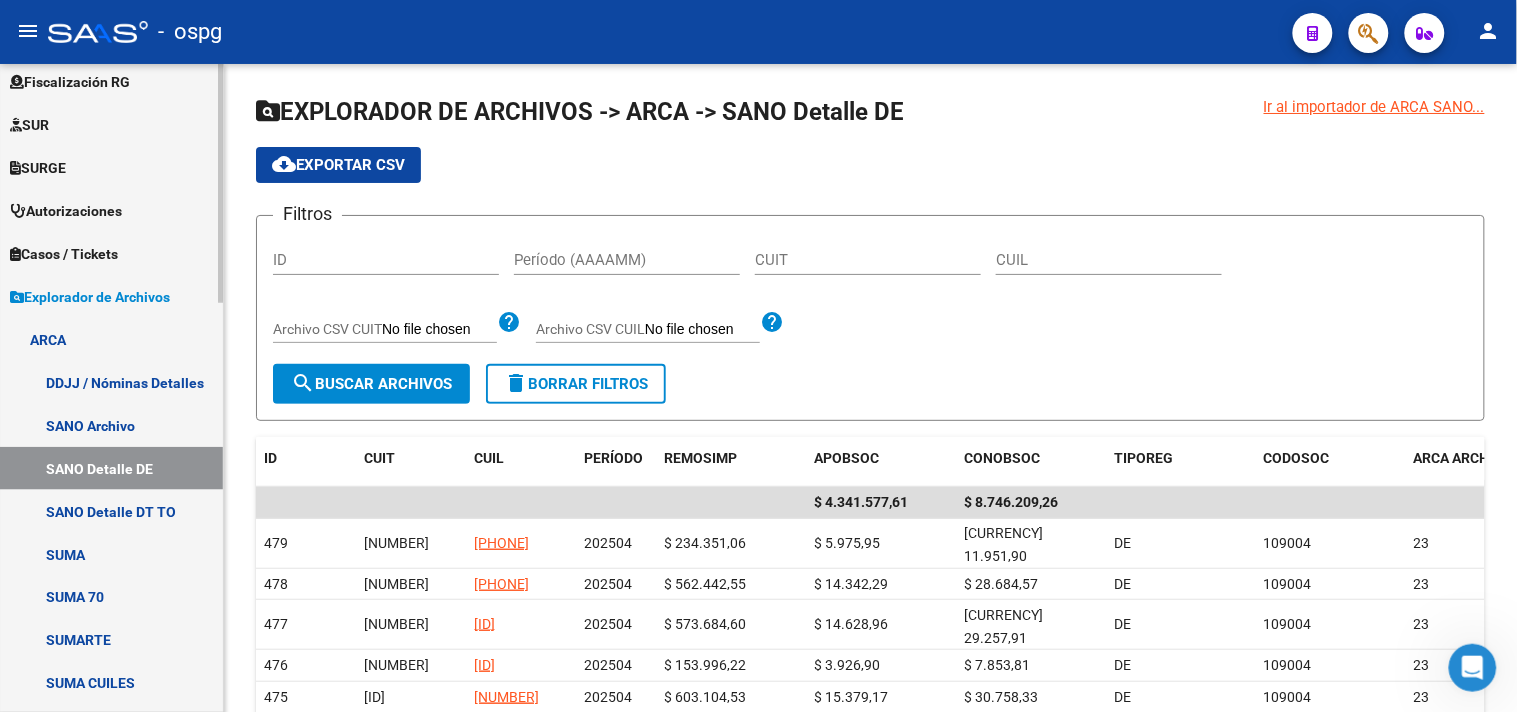 click on "SANO Archivo" at bounding box center (111, 425) 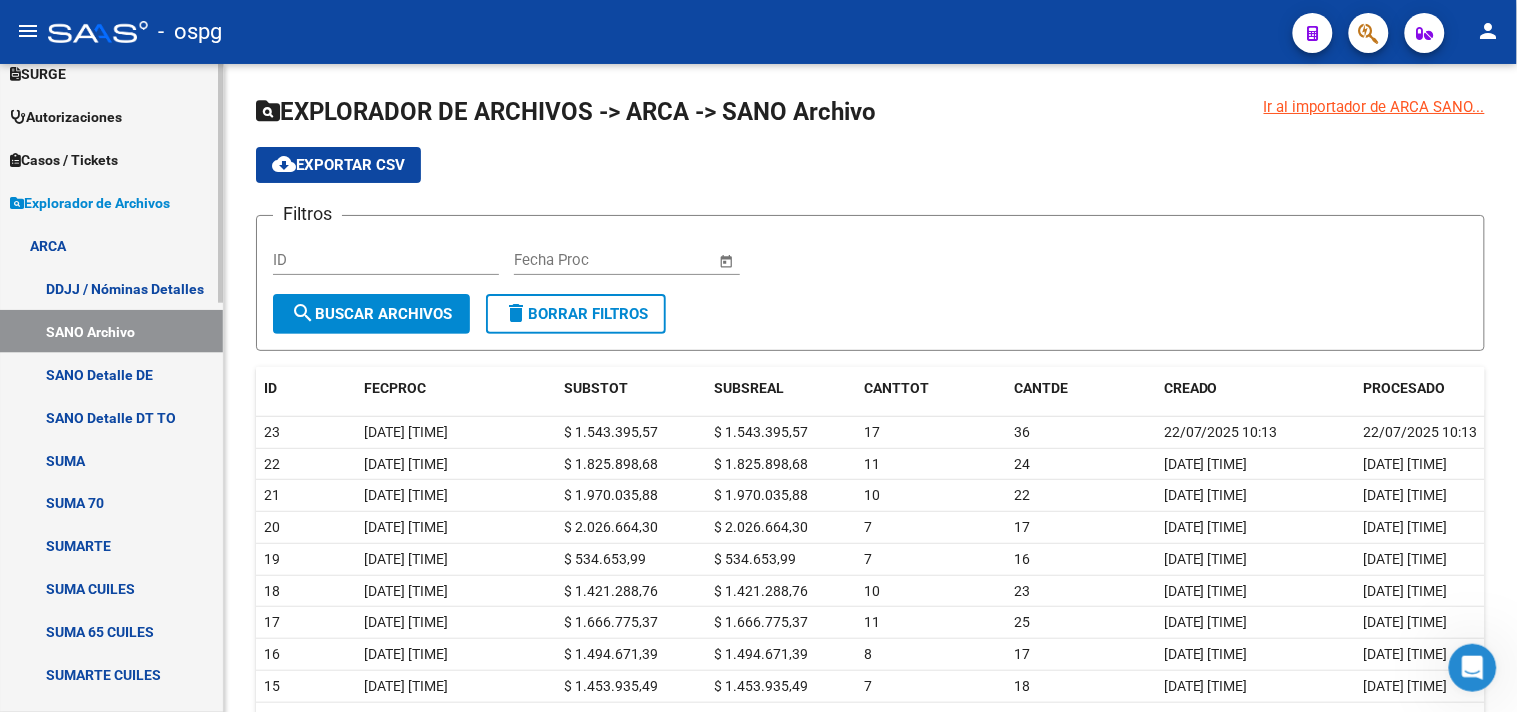 scroll, scrollTop: 664, scrollLeft: 0, axis: vertical 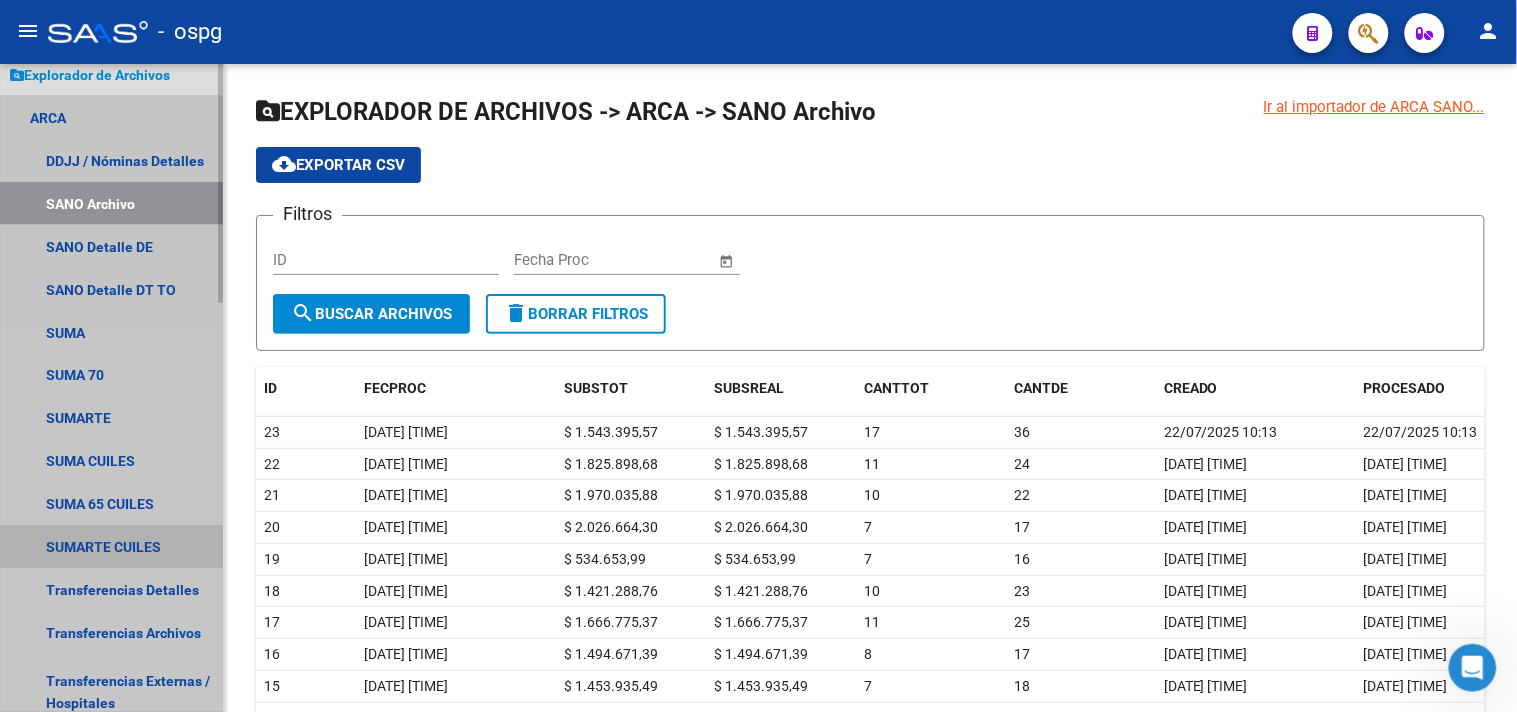 click on "SUMARTE CUILES" at bounding box center [111, 547] 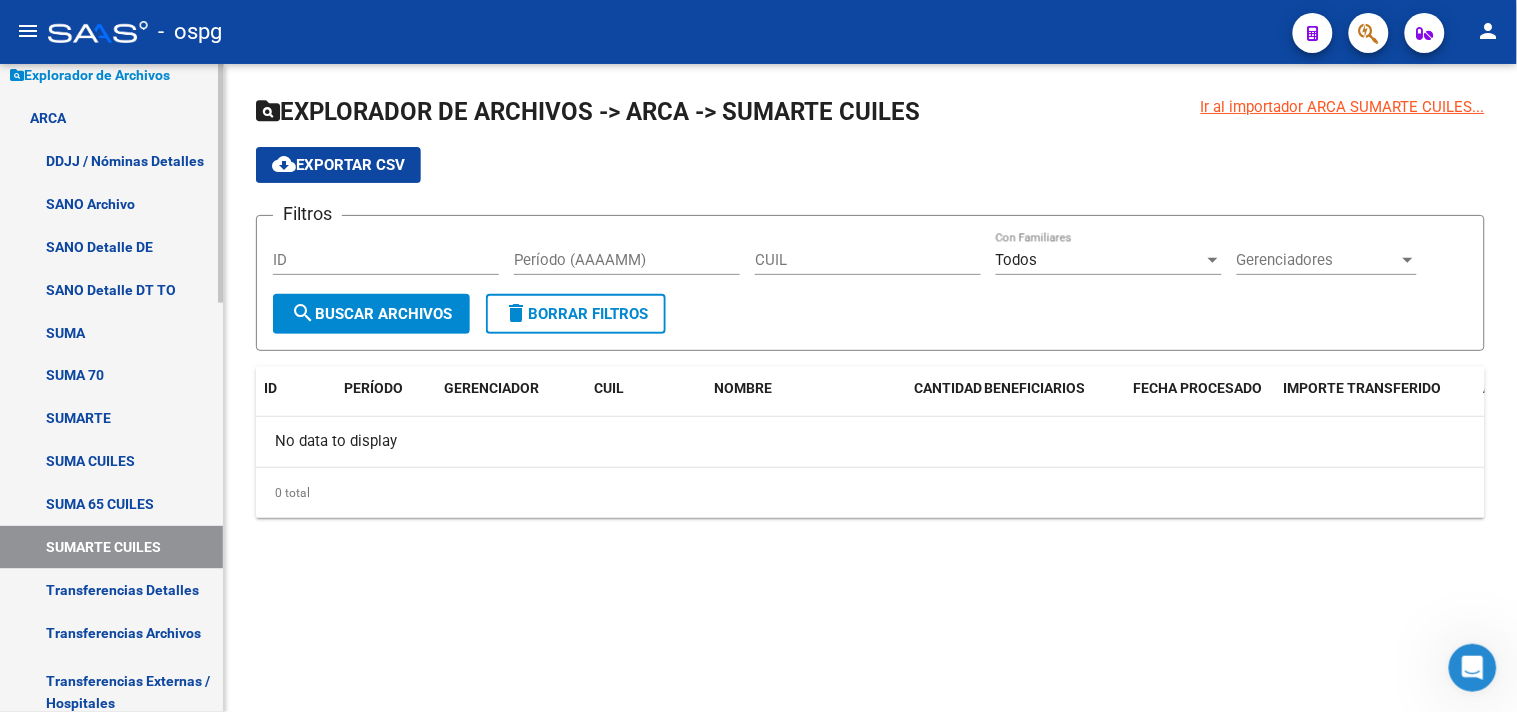 click on "SUMA CUILES" at bounding box center [111, 461] 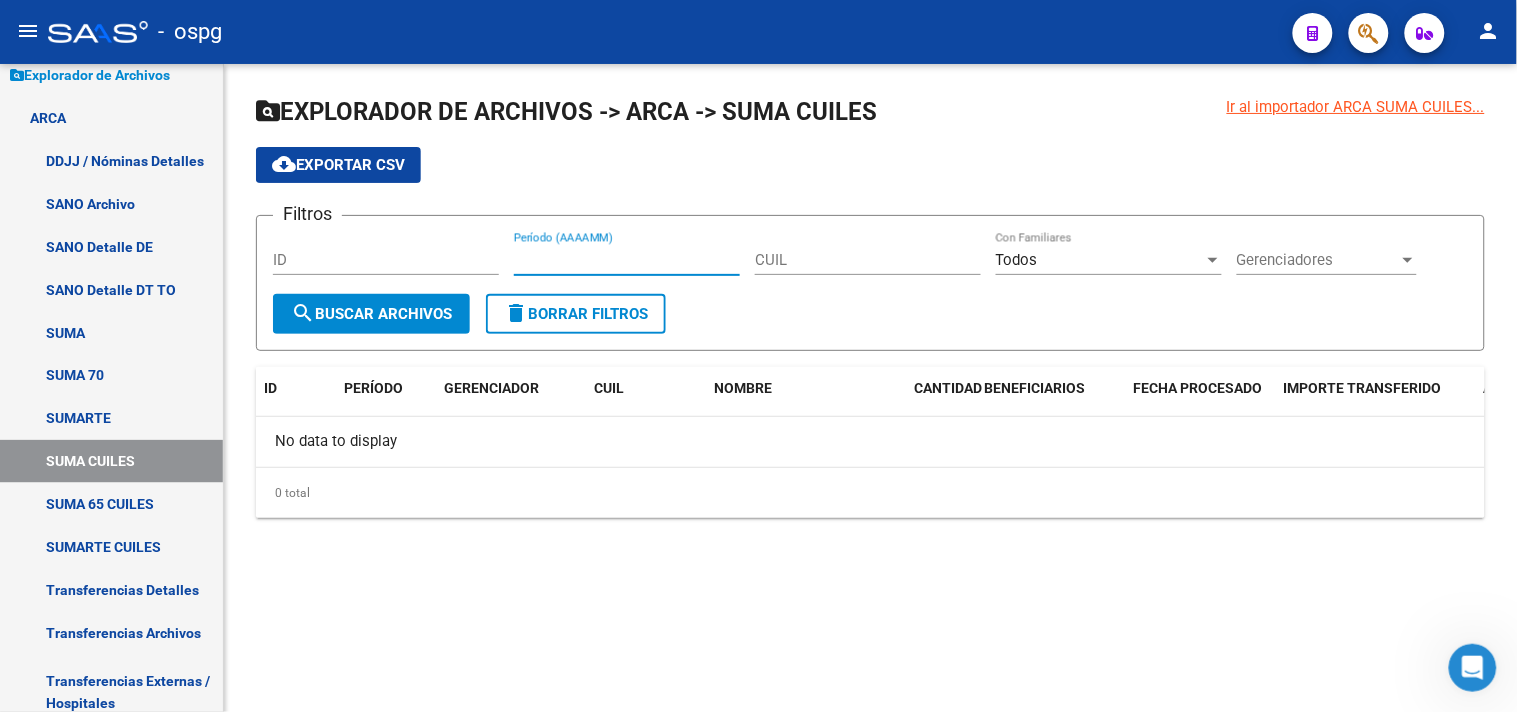 click on "Período (AAAAMM)" at bounding box center [627, 260] 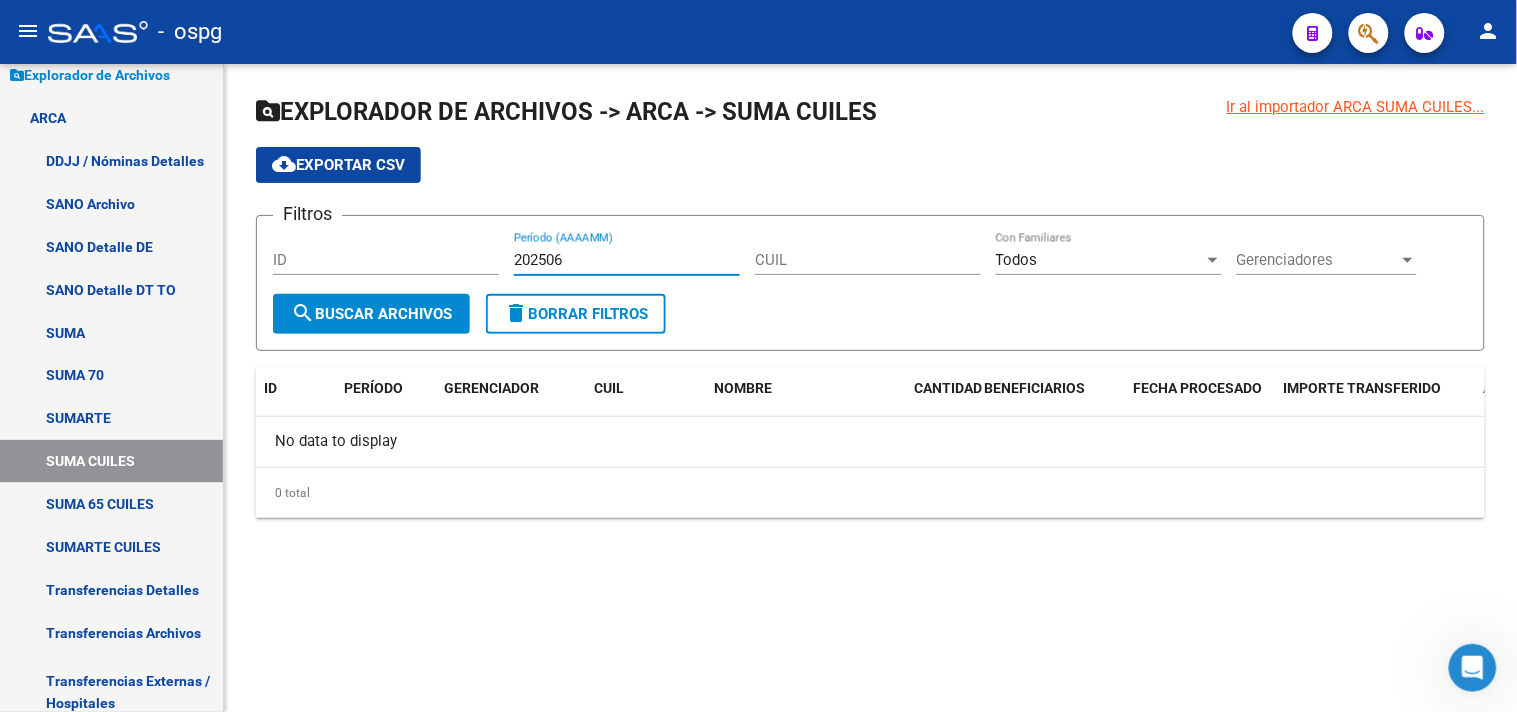 type on "202506" 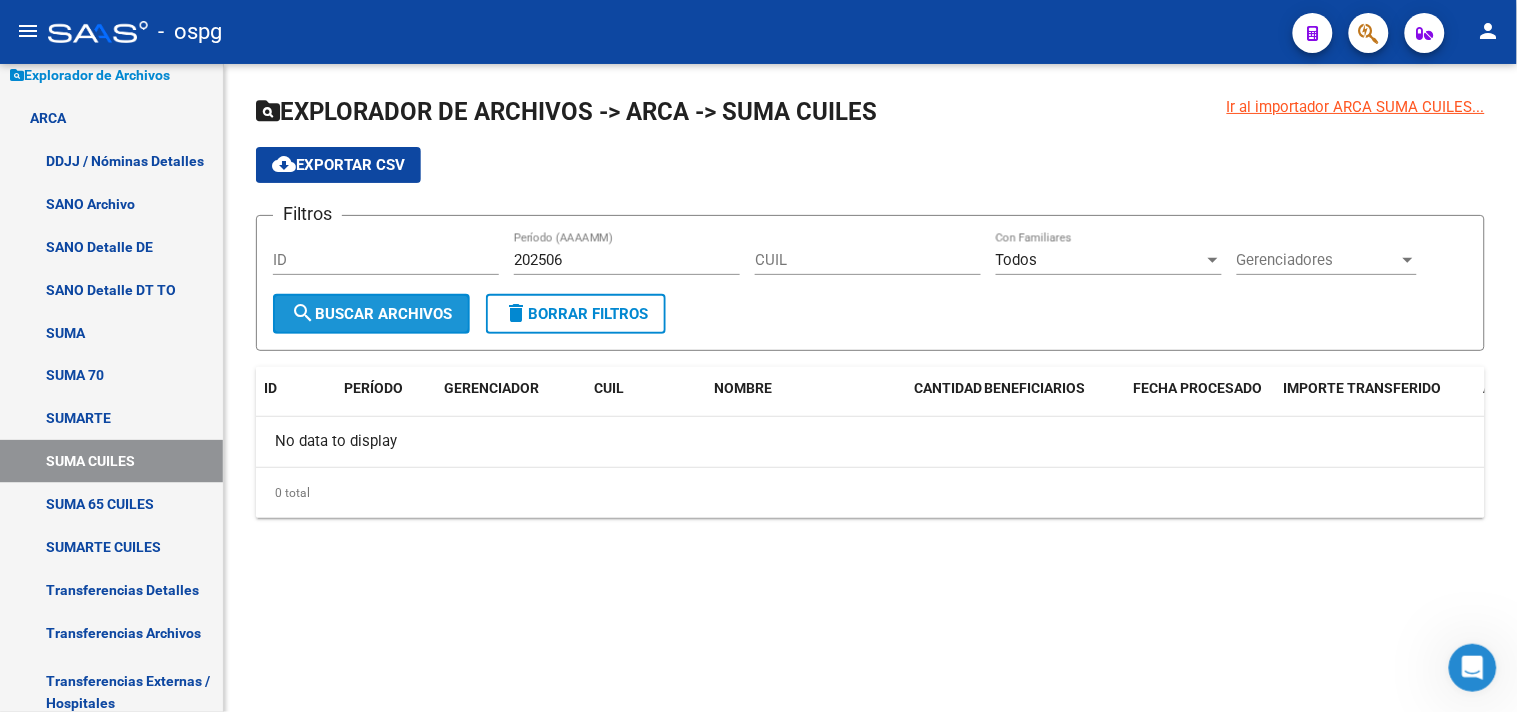 click on "search  Buscar Archivos" 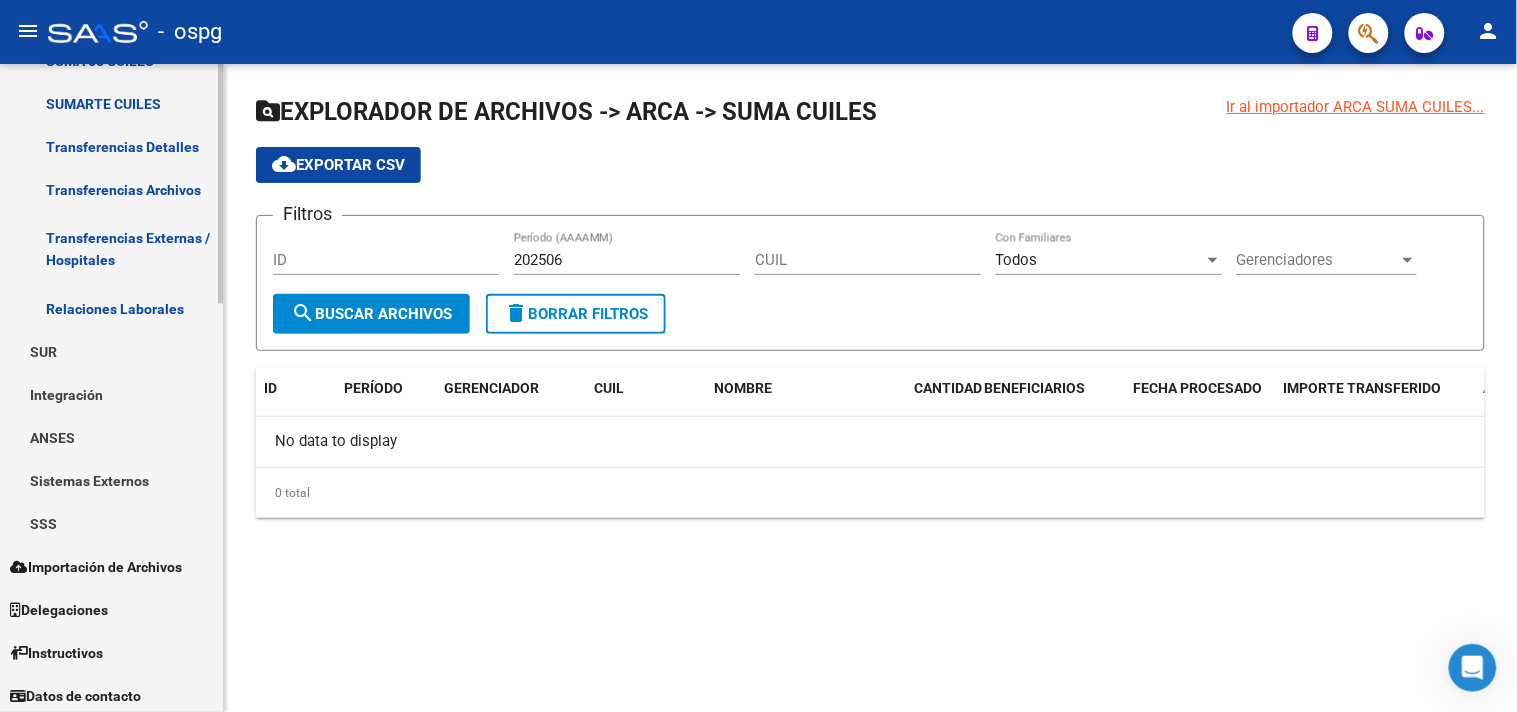 scroll, scrollTop: 1112, scrollLeft: 0, axis: vertical 